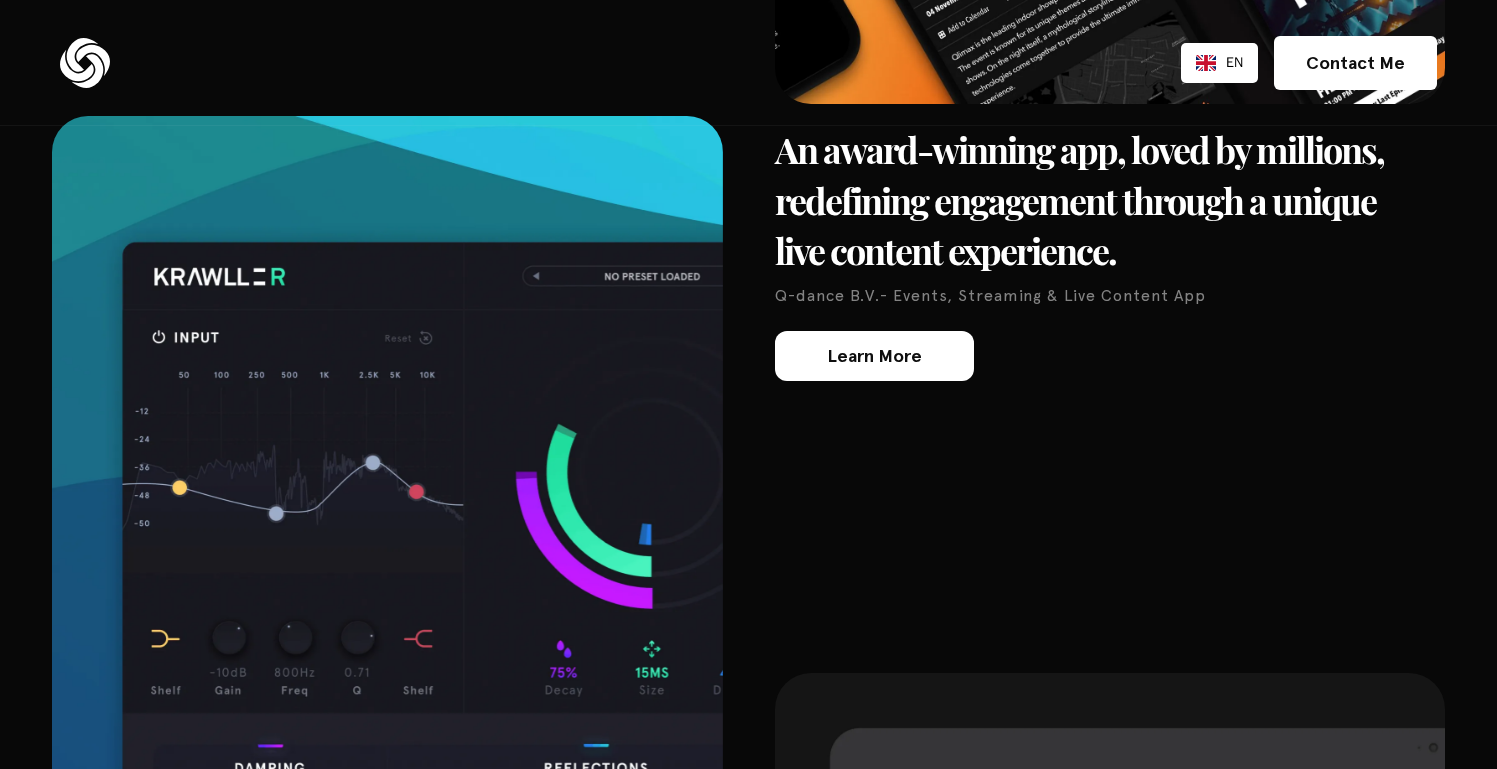 scroll, scrollTop: 5051, scrollLeft: 0, axis: vertical 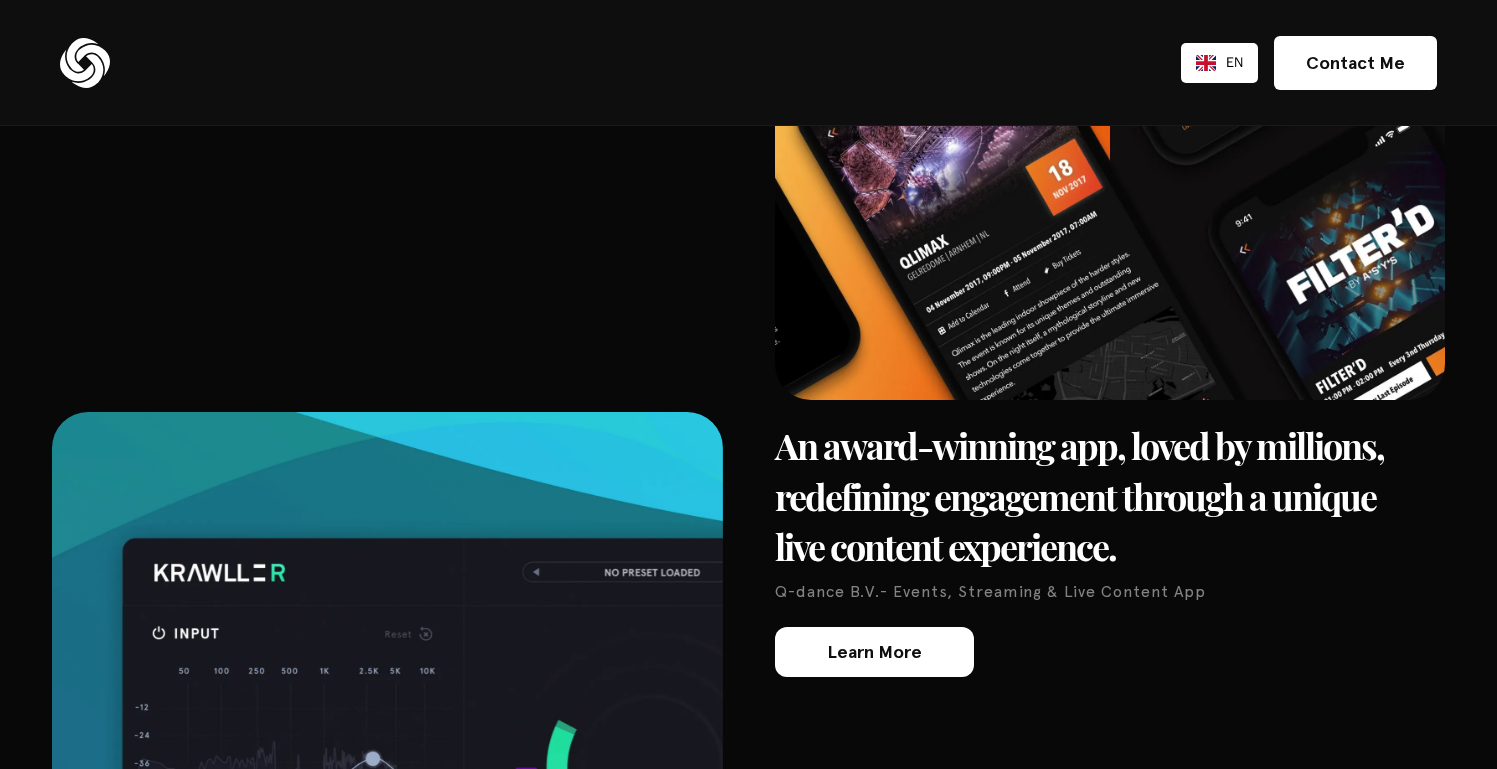 click at bounding box center (85, 63) 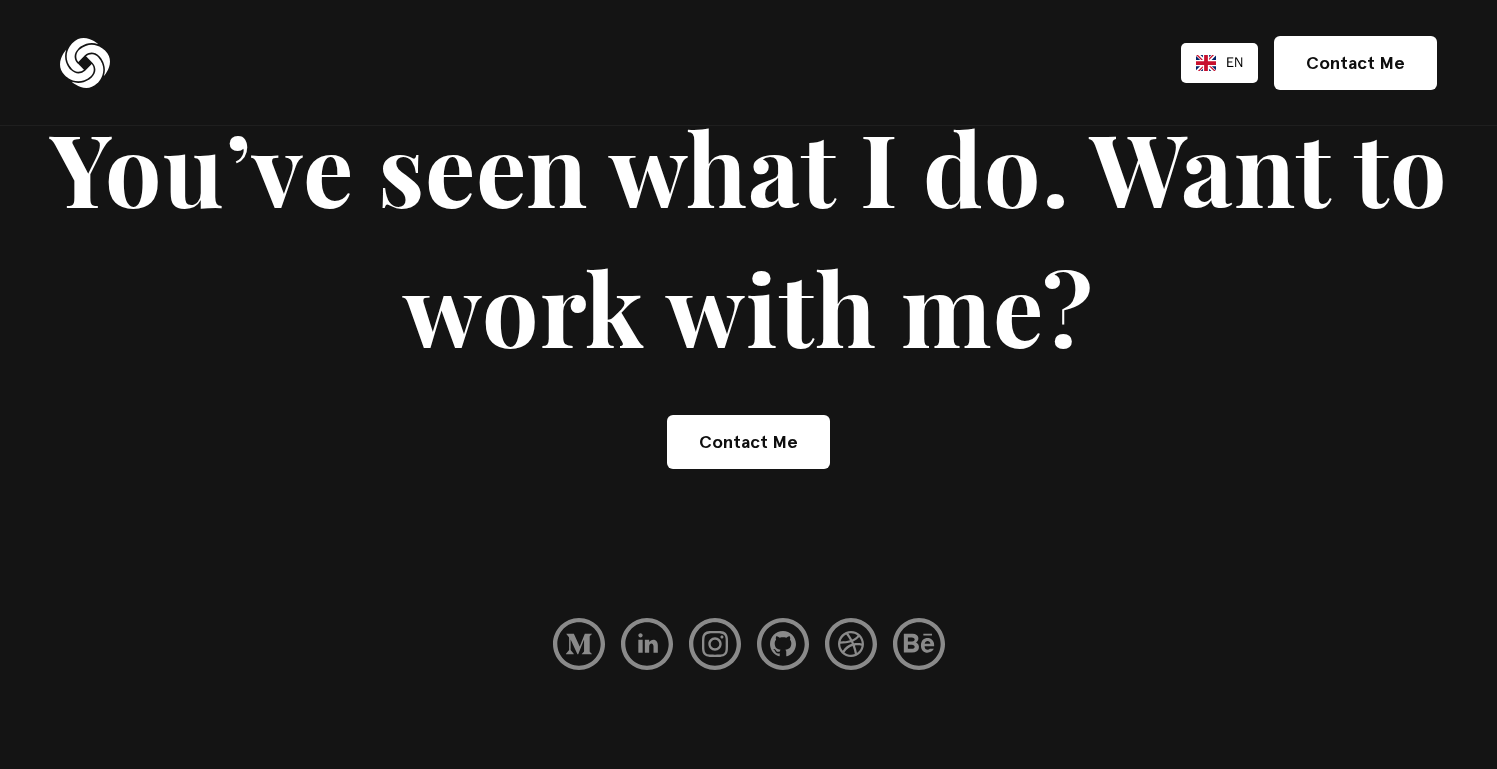 scroll, scrollTop: 13262, scrollLeft: 0, axis: vertical 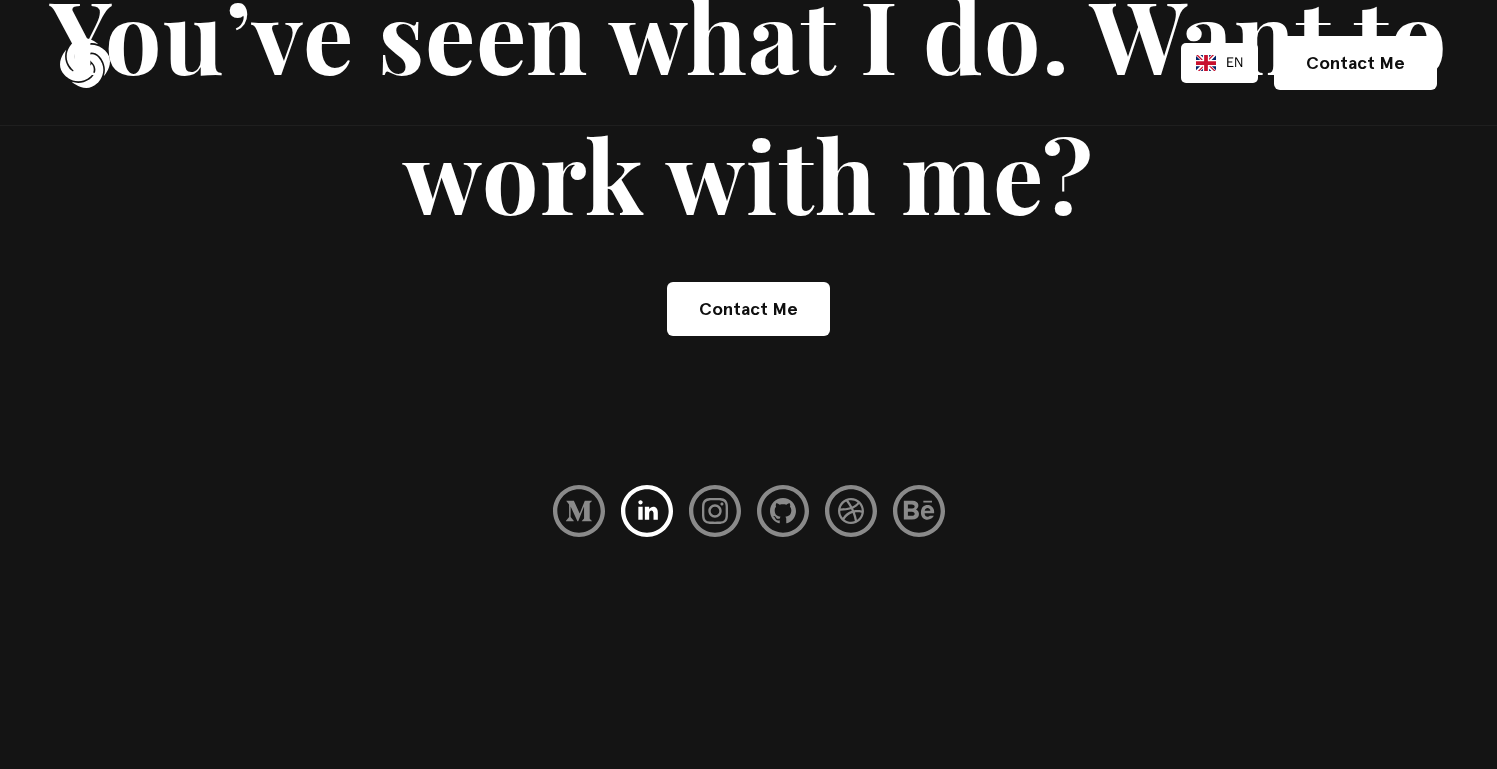 click at bounding box center (647, 511) 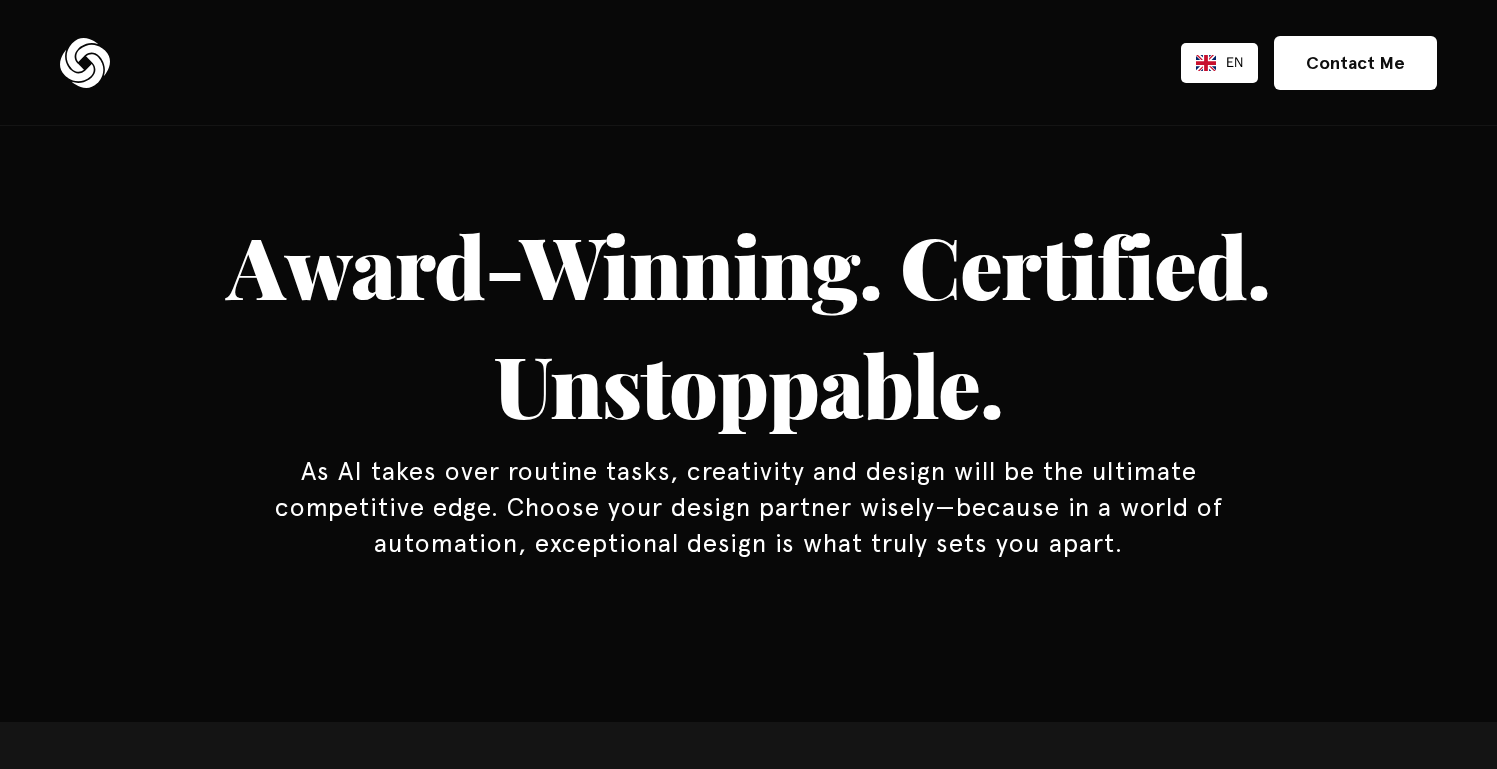 scroll, scrollTop: 12344, scrollLeft: 0, axis: vertical 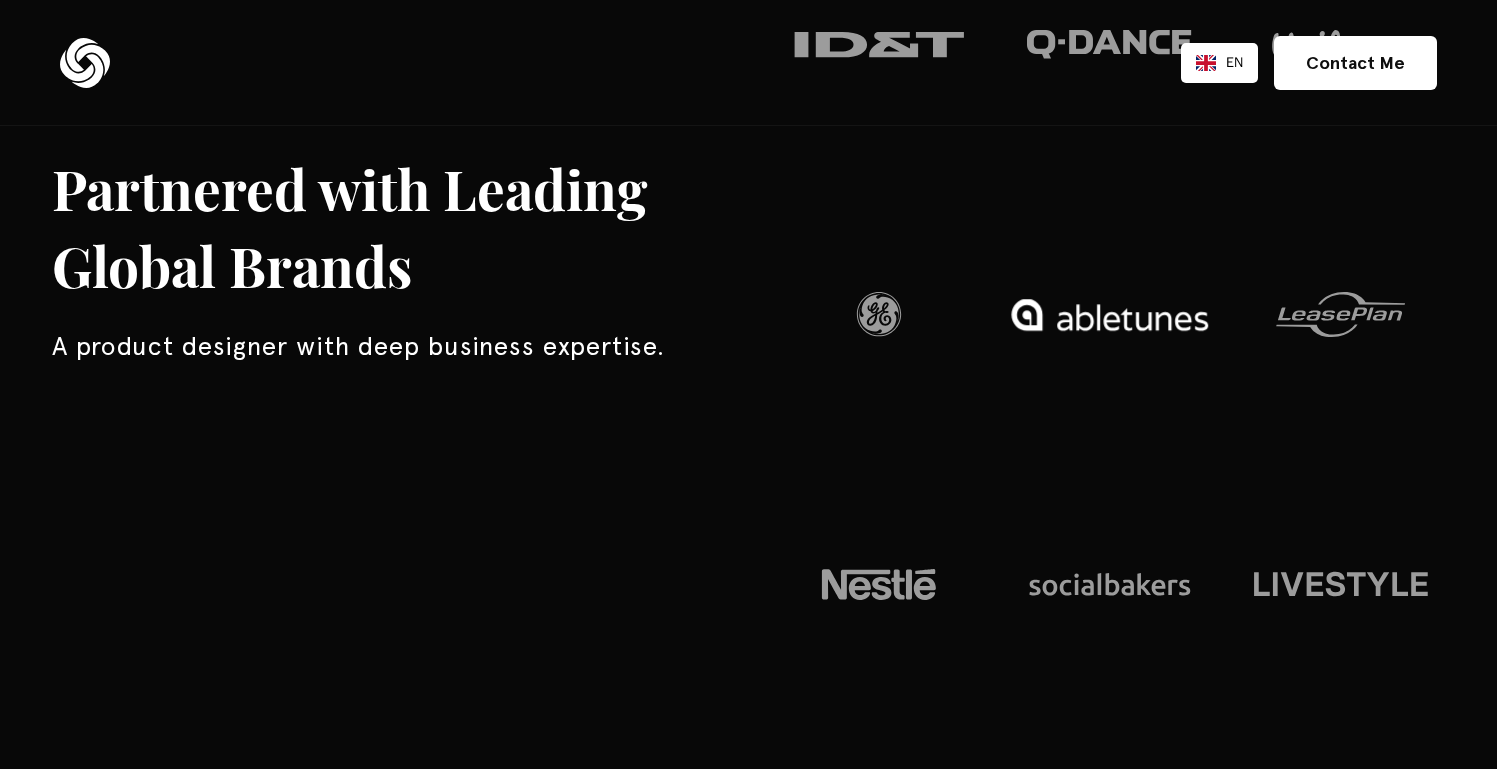 click at bounding box center [1110, 315] 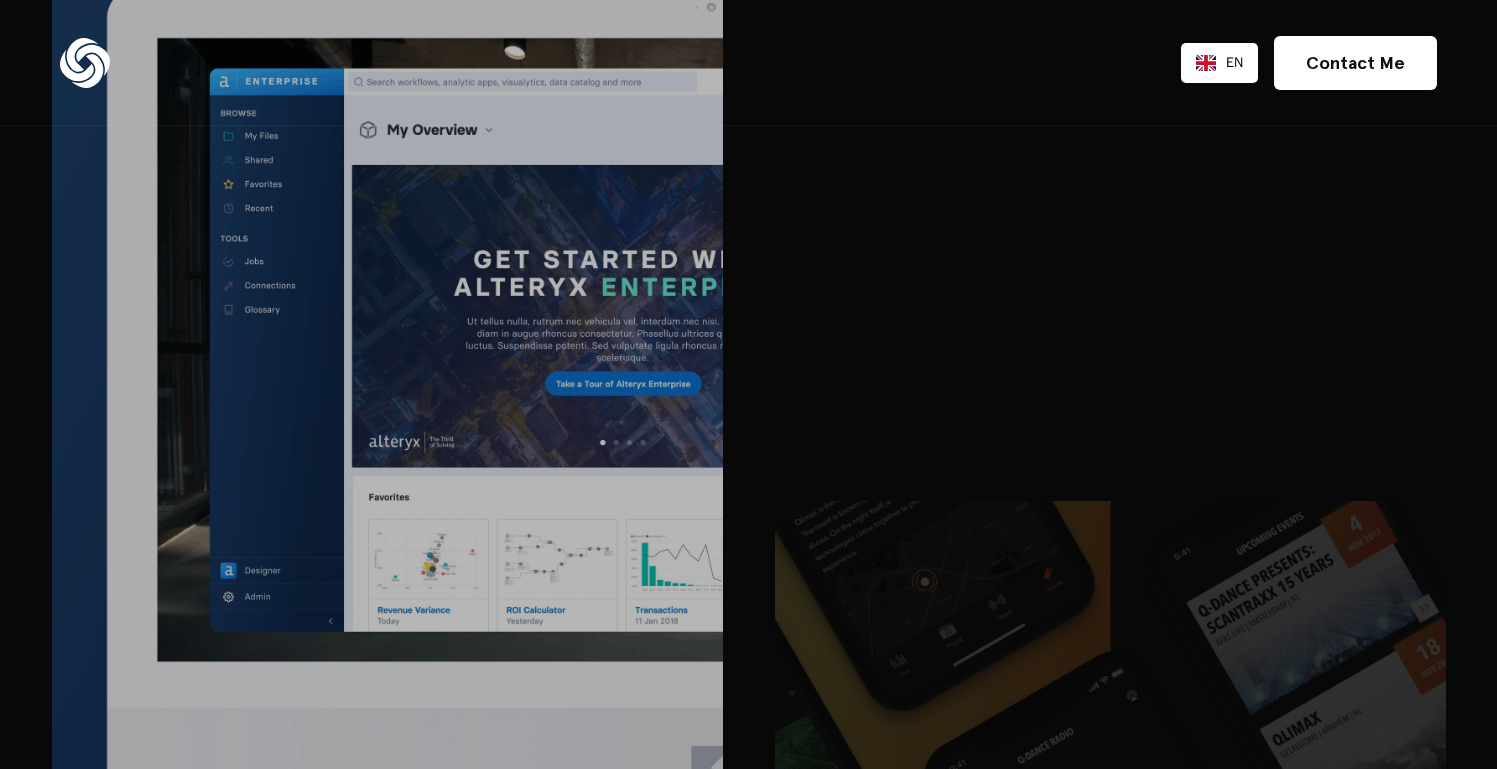 scroll, scrollTop: 4101, scrollLeft: 0, axis: vertical 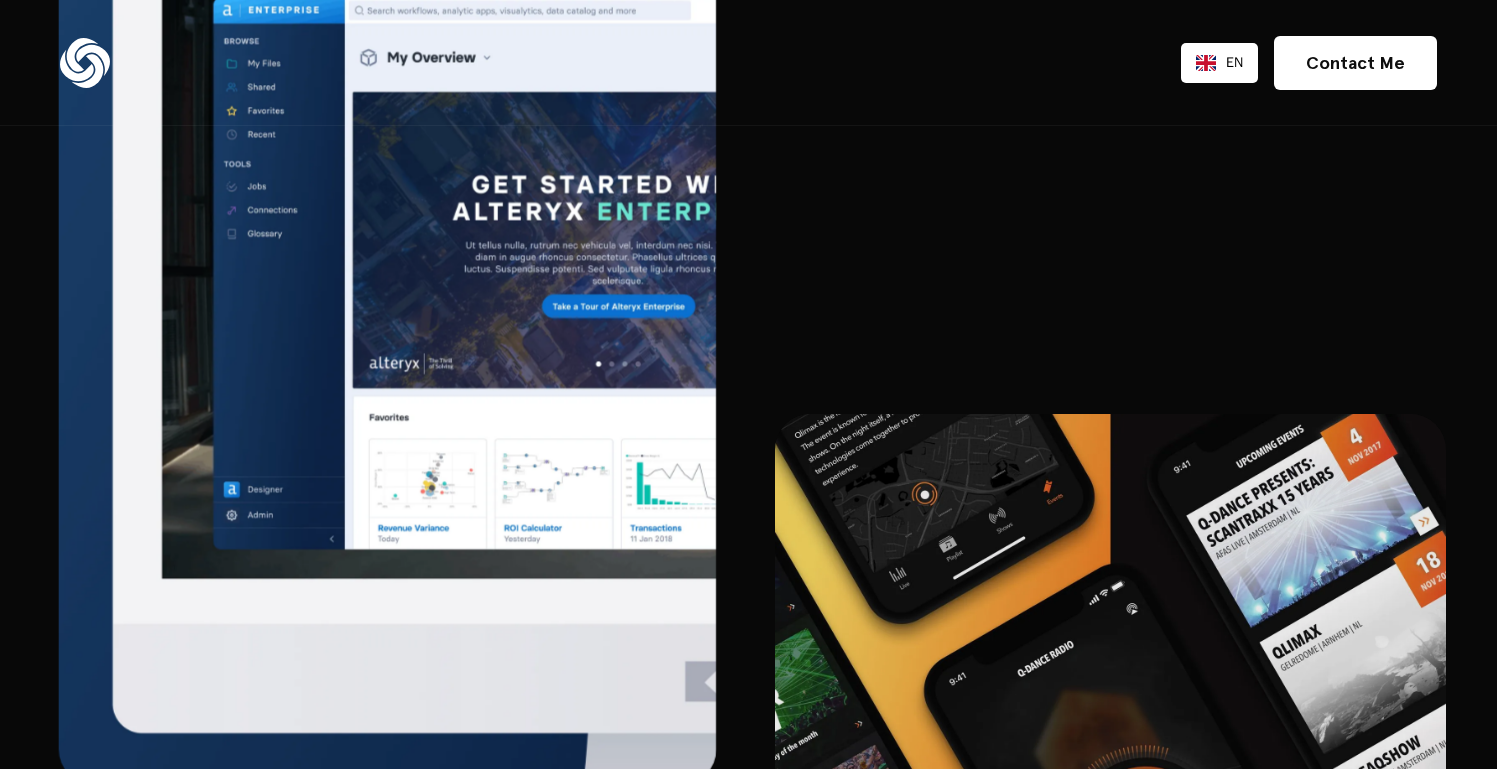 click at bounding box center [387, 324] 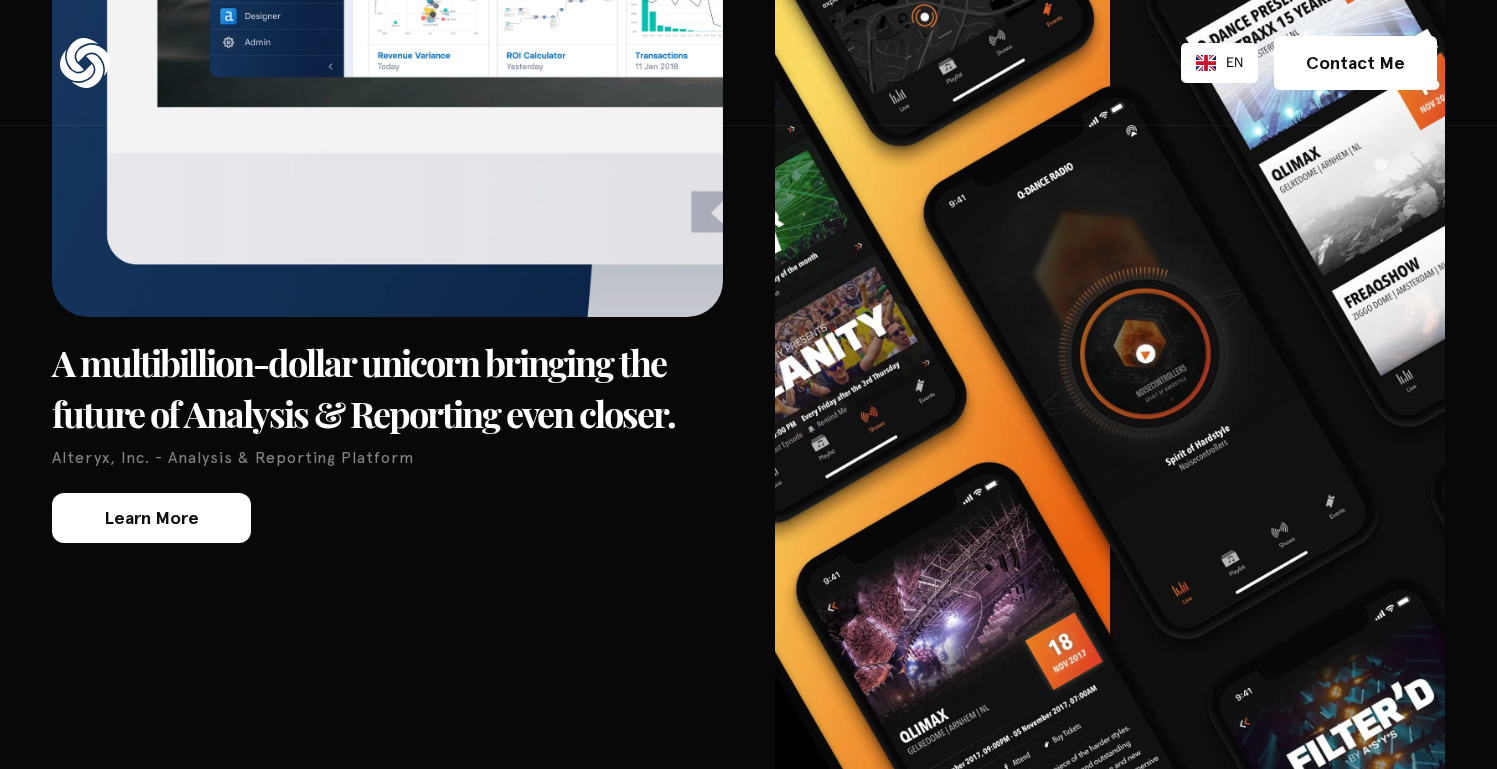 scroll, scrollTop: 4783, scrollLeft: 0, axis: vertical 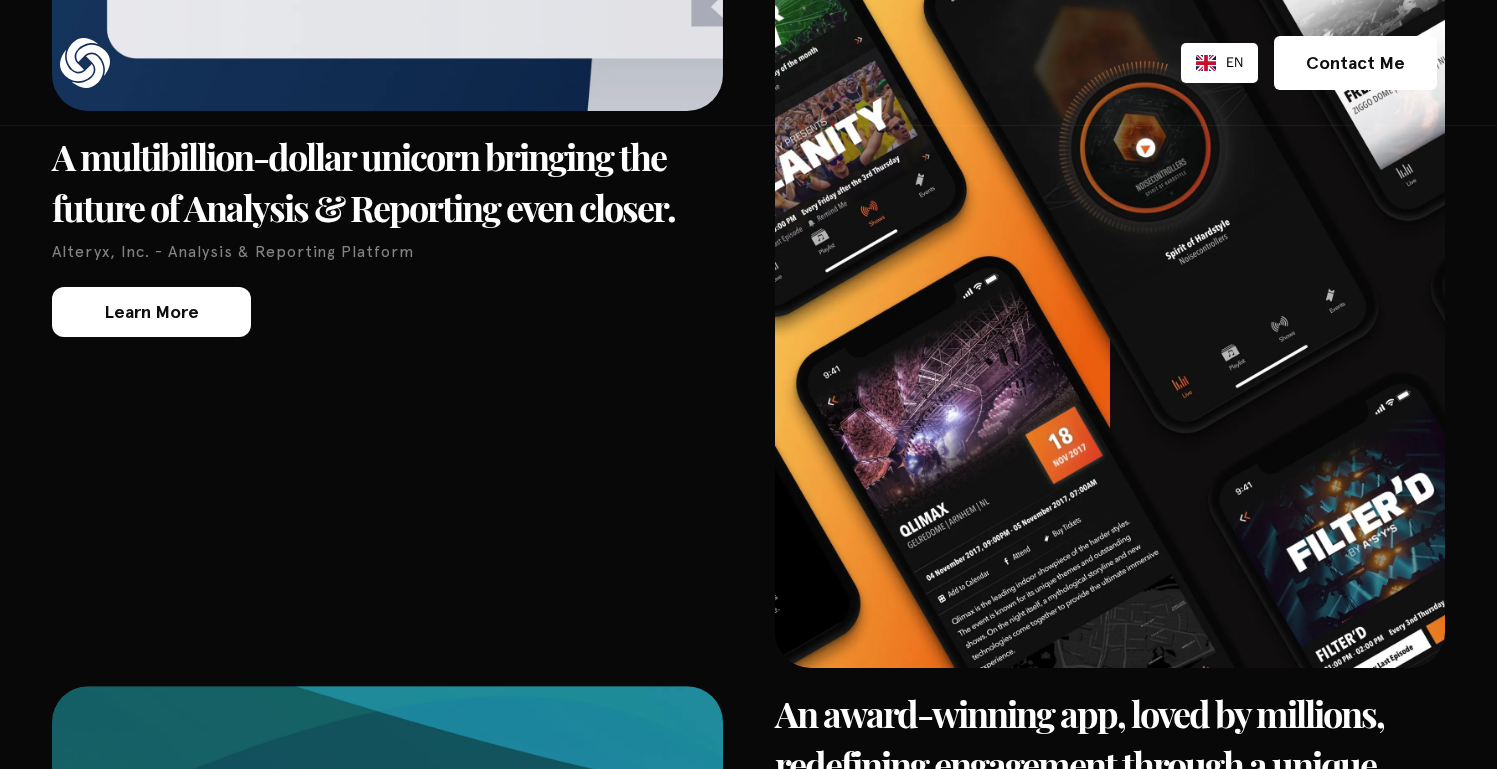 click on "Learn More" at bounding box center [151, 312] 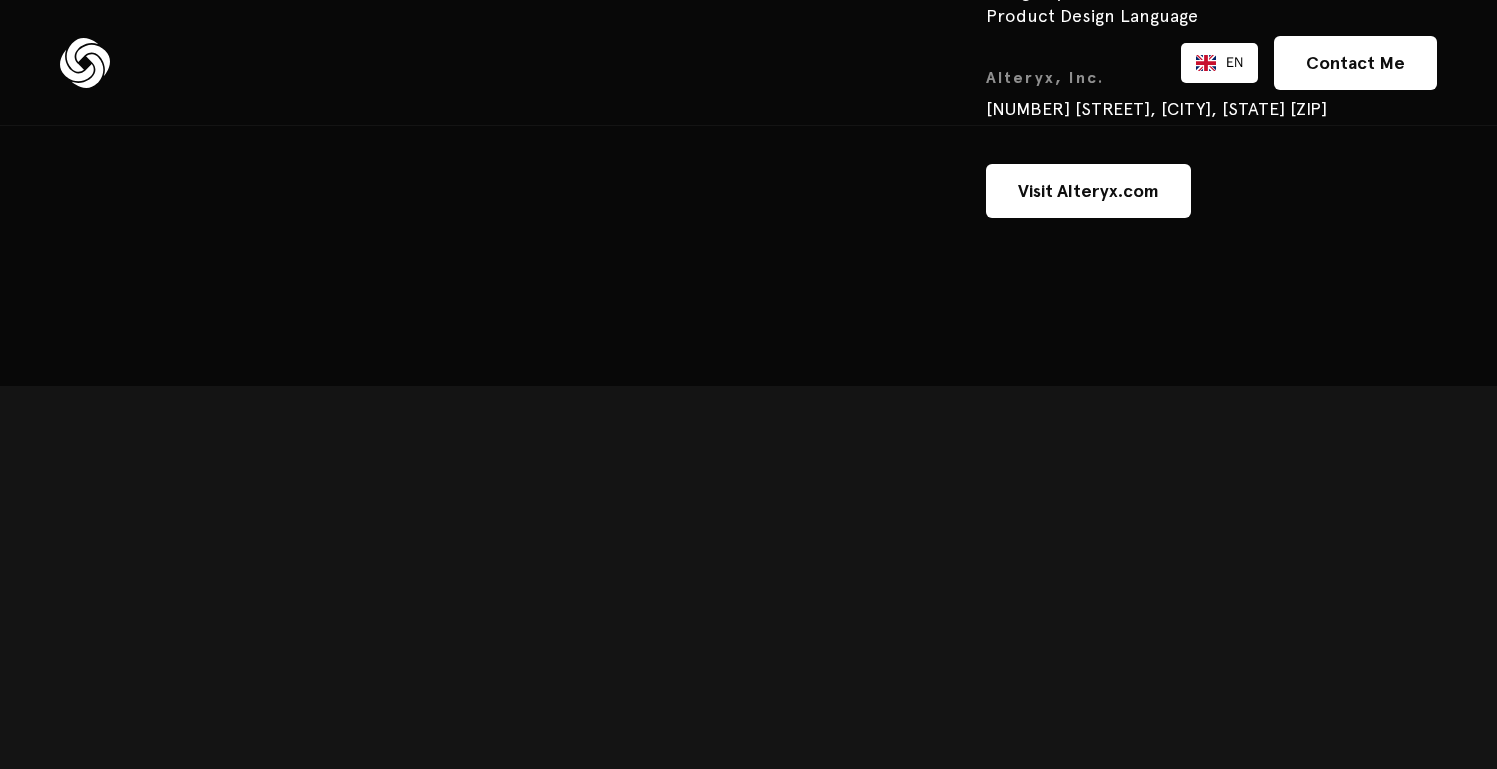 scroll, scrollTop: 3364, scrollLeft: 0, axis: vertical 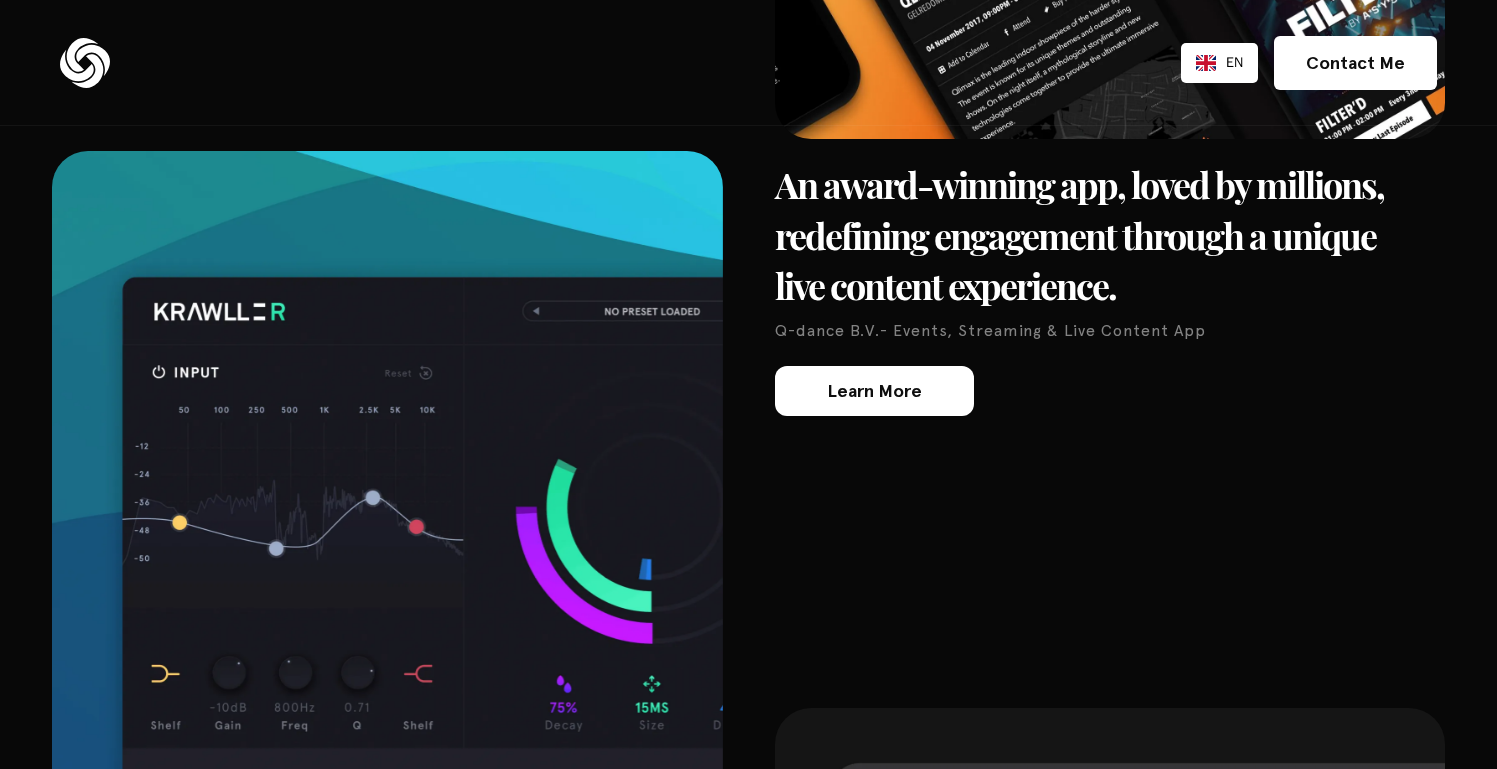 click on "Learn More" at bounding box center (874, 391) 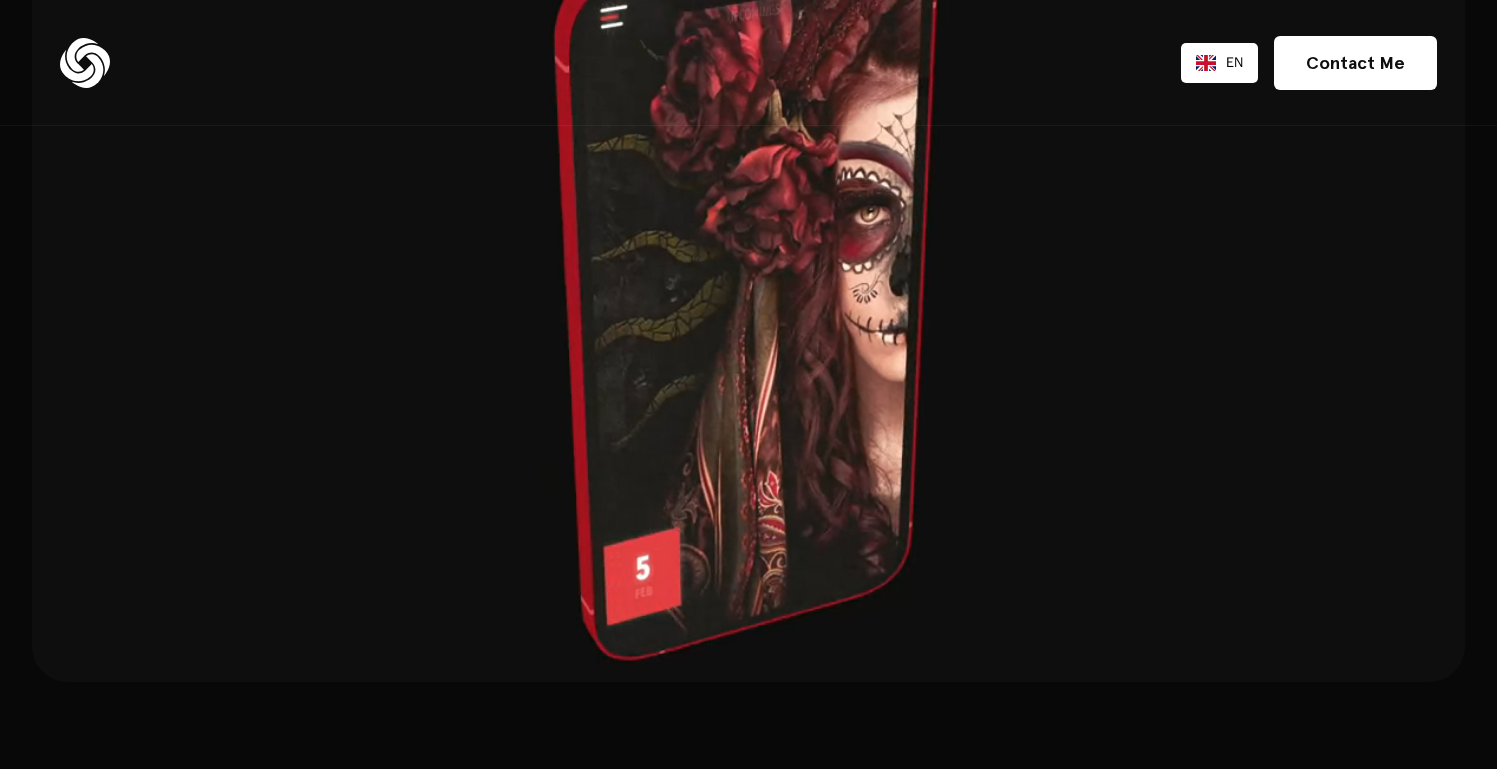 scroll, scrollTop: 1228, scrollLeft: 0, axis: vertical 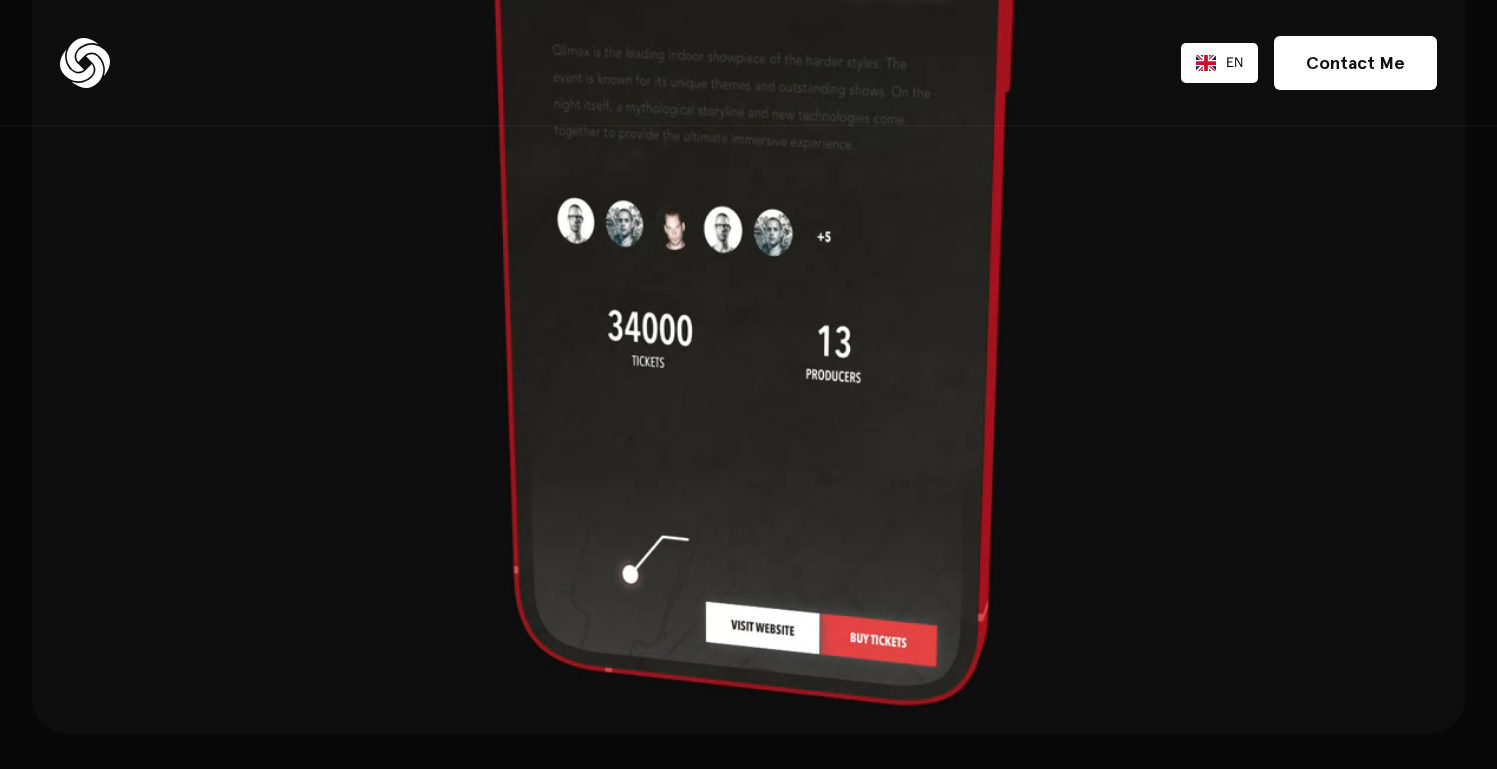 click at bounding box center (748, 309) 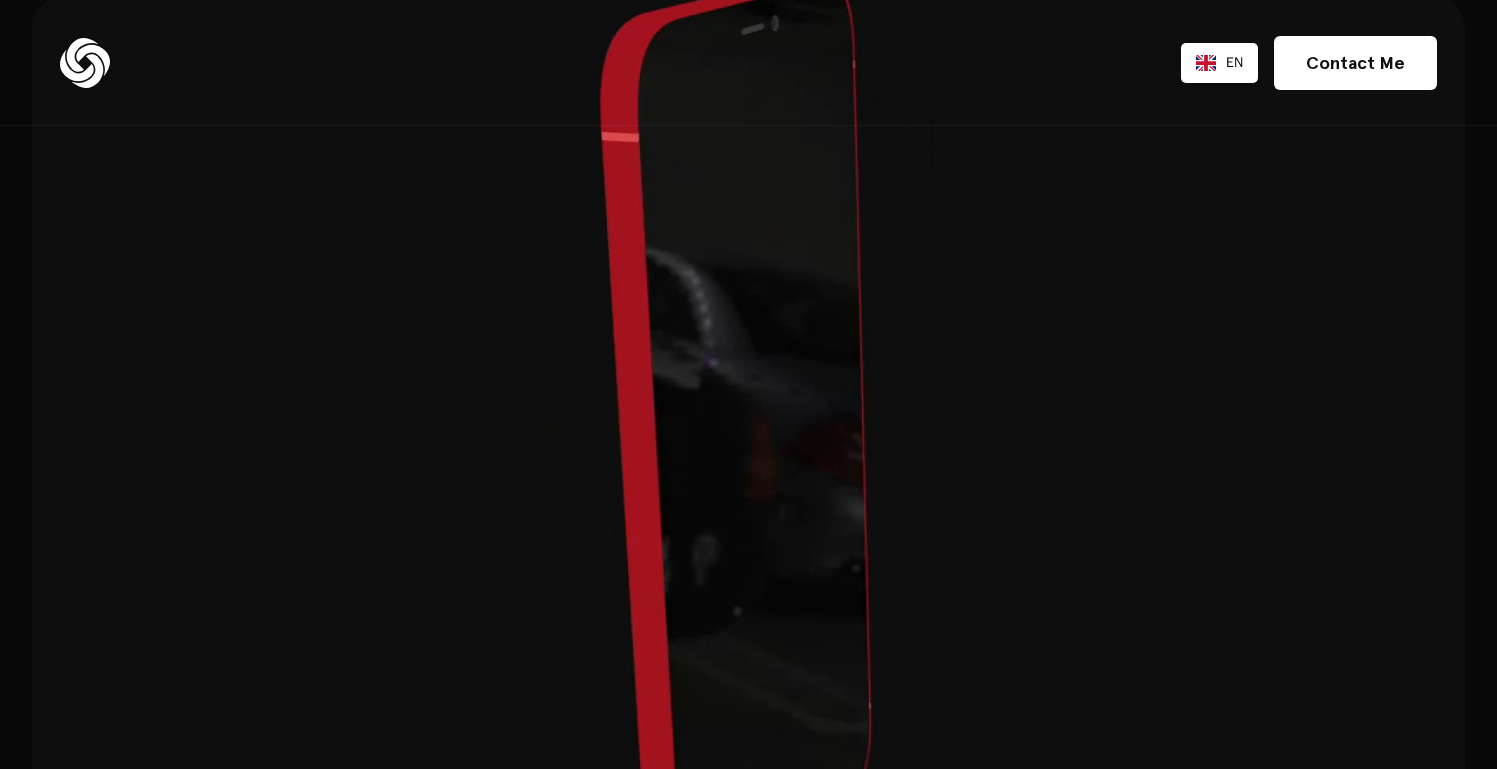 scroll, scrollTop: 1114, scrollLeft: 0, axis: vertical 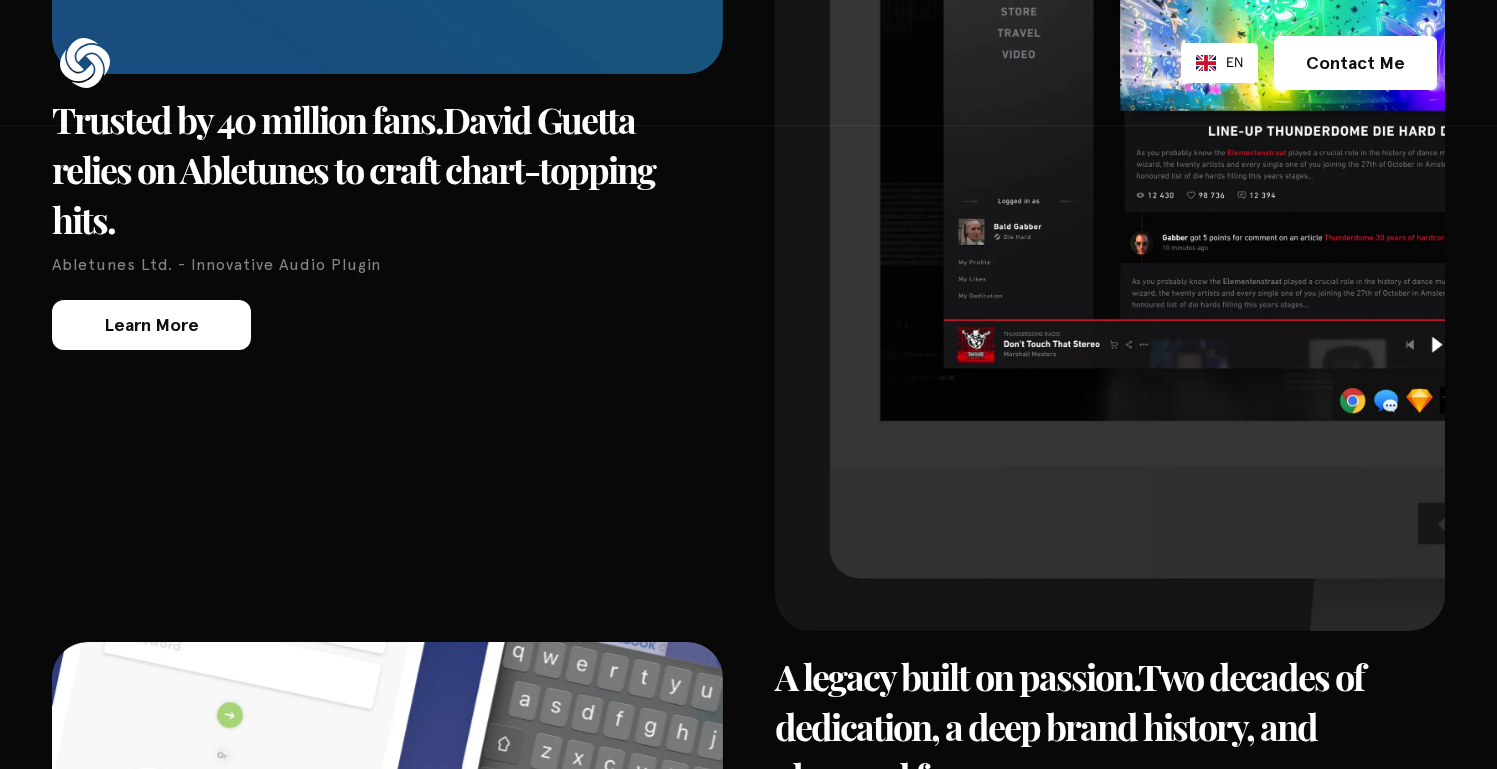 click on "Learn More" at bounding box center [151, 325] 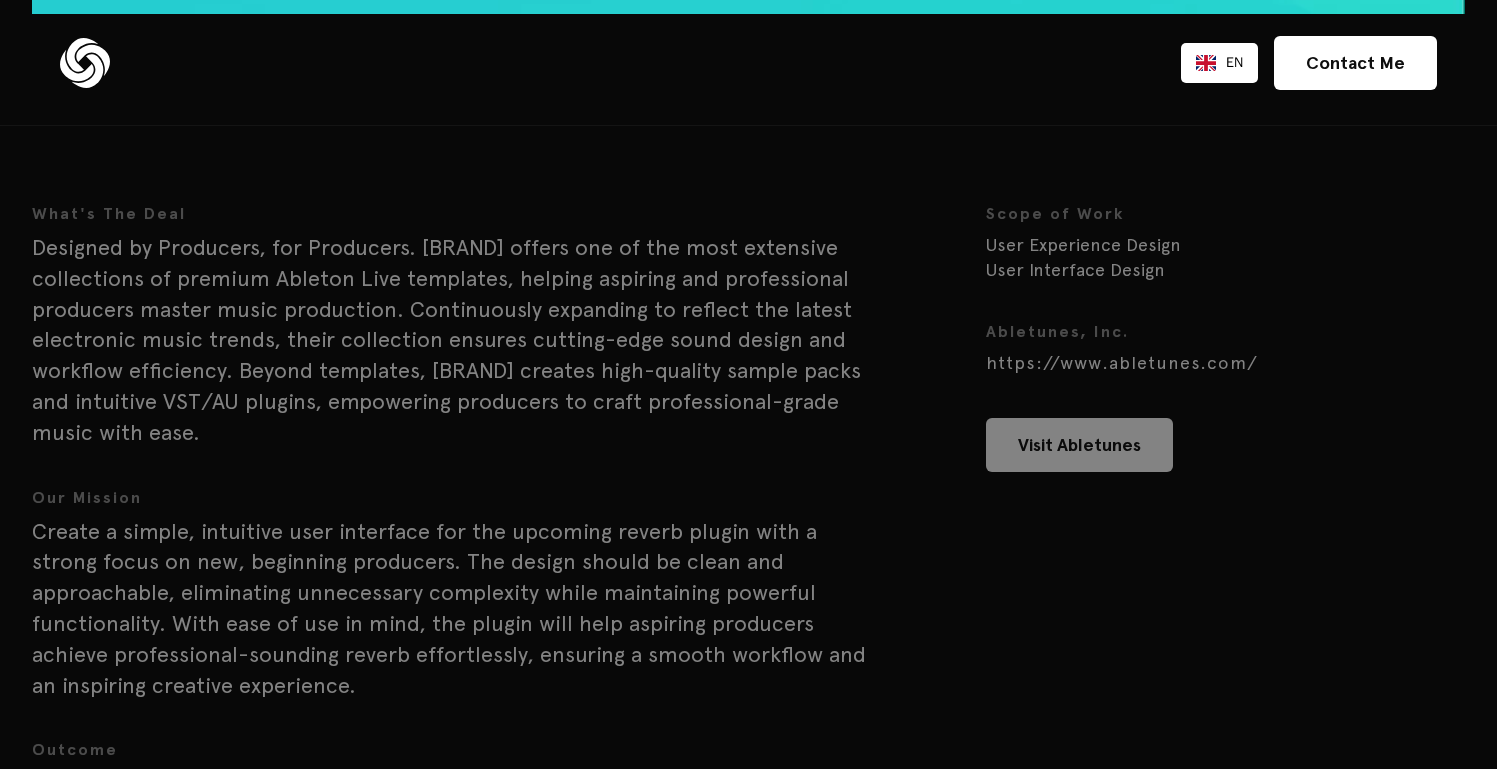 scroll, scrollTop: 2108, scrollLeft: 0, axis: vertical 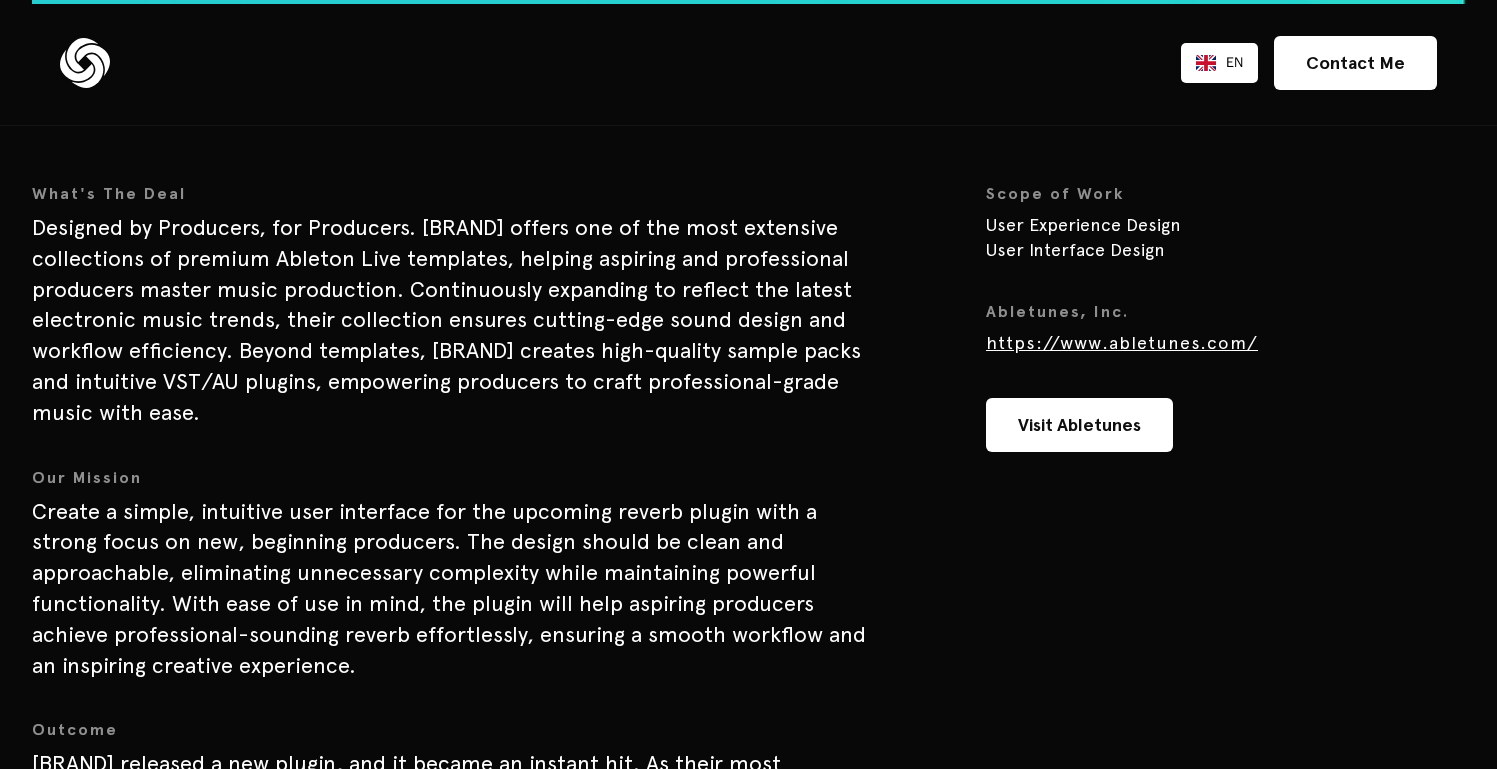 click on "https://www.abletunes.com/" at bounding box center [1122, 342] 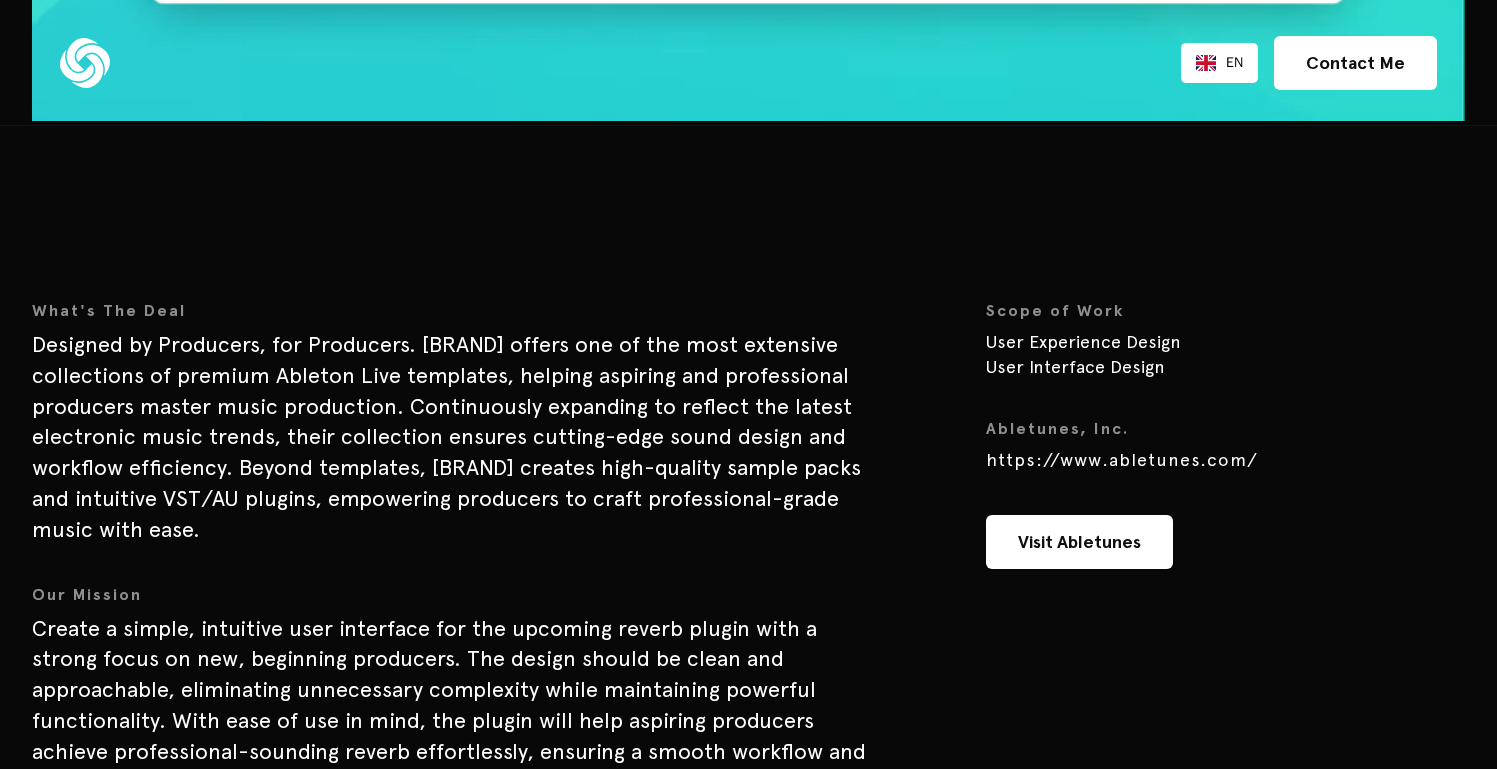 scroll, scrollTop: 1994, scrollLeft: 0, axis: vertical 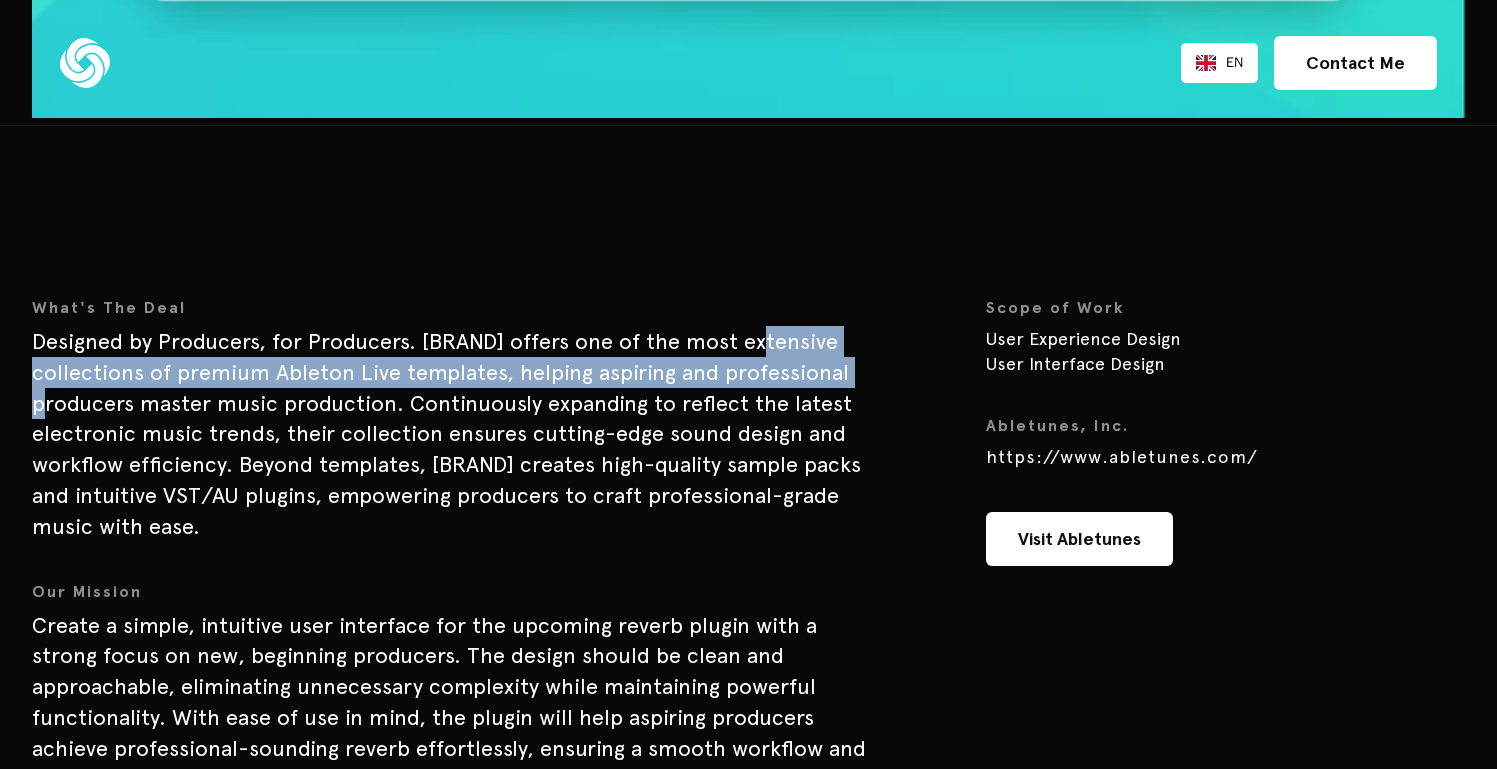 drag, startPoint x: 758, startPoint y: 352, endPoint x: 857, endPoint y: 369, distance: 100.44899 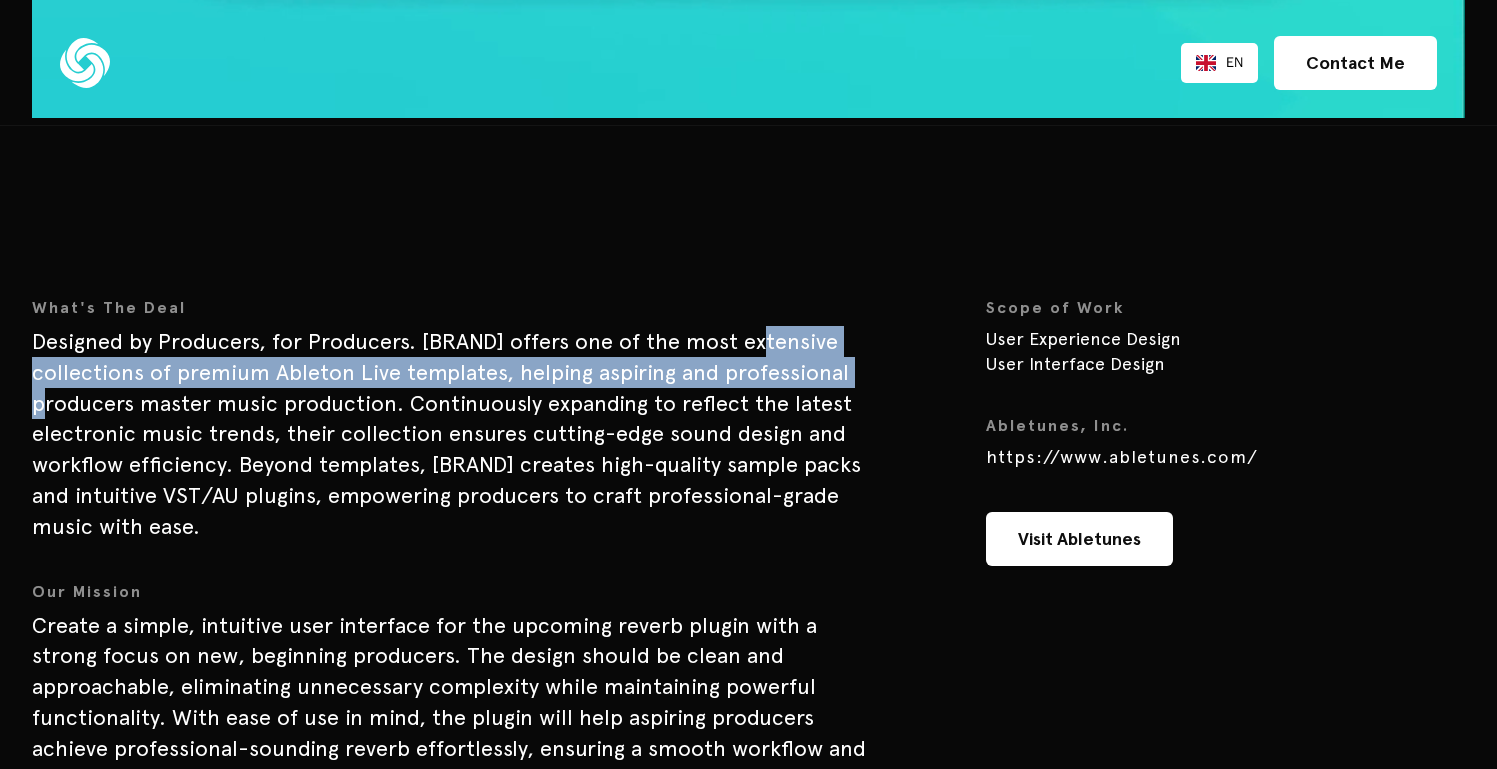 click on "Designed by Producers, for Producers. Abletunes offers one of the most extensive collections of premium Ableton Live templates, helping aspiring and professional producers master music production. Continuously expanding to reflect the latest electronic music trends, their collection ensures cutting-edge sound design and workflow efficiency. Beyond templates, Abletunes creates high-quality sample packs and intuitive VST/AU plugins, empowering producers to craft professional-grade music with ease." at bounding box center (457, 450) 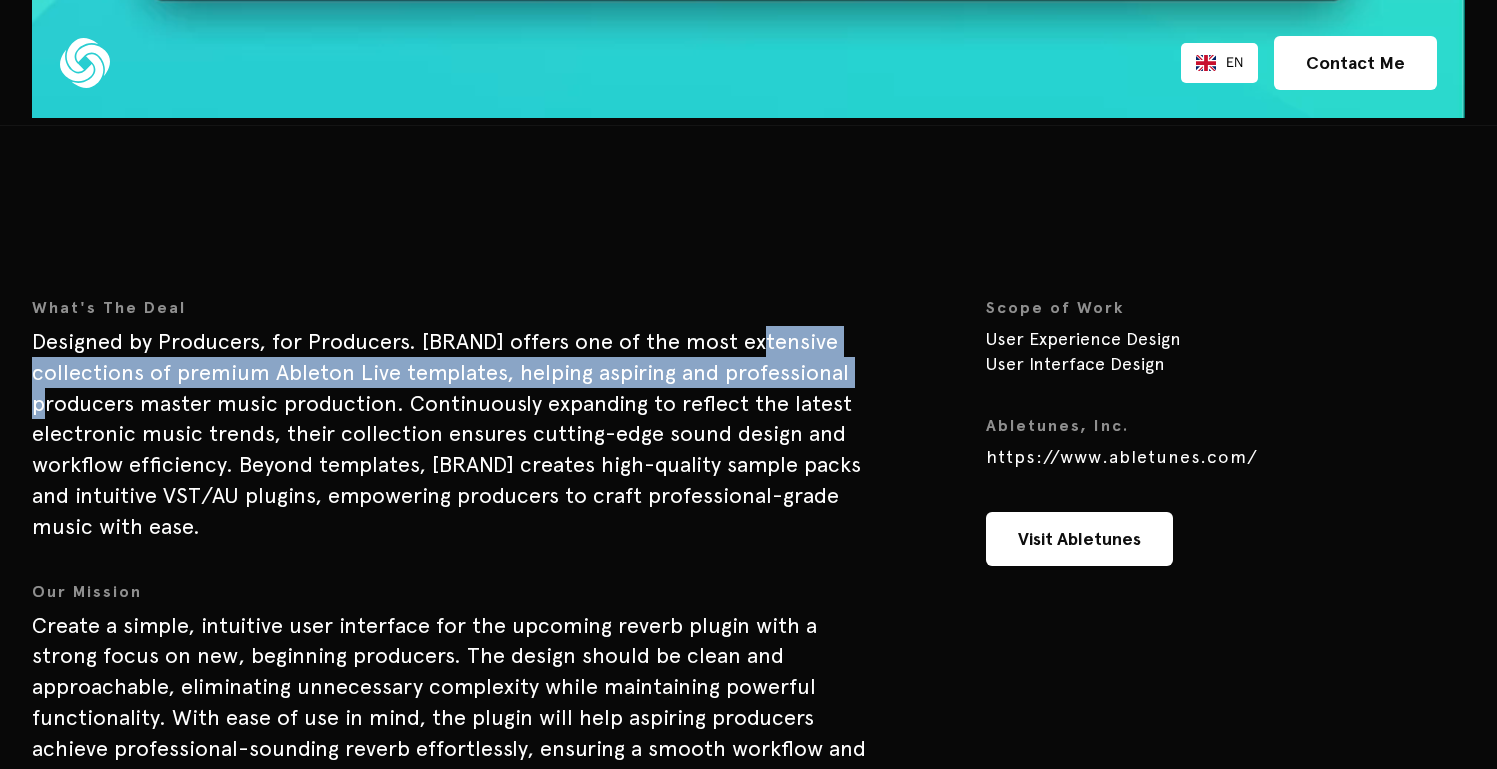 click on "Designed by Producers, for Producers. Abletunes offers one of the most extensive collections of premium Ableton Live templates, helping aspiring and professional producers master music production. Continuously expanding to reflect the latest electronic music trends, their collection ensures cutting-edge sound design and workflow efficiency. Beyond templates, Abletunes creates high-quality sample packs and intuitive VST/AU plugins, empowering producers to craft professional-grade music with ease." at bounding box center (457, 450) 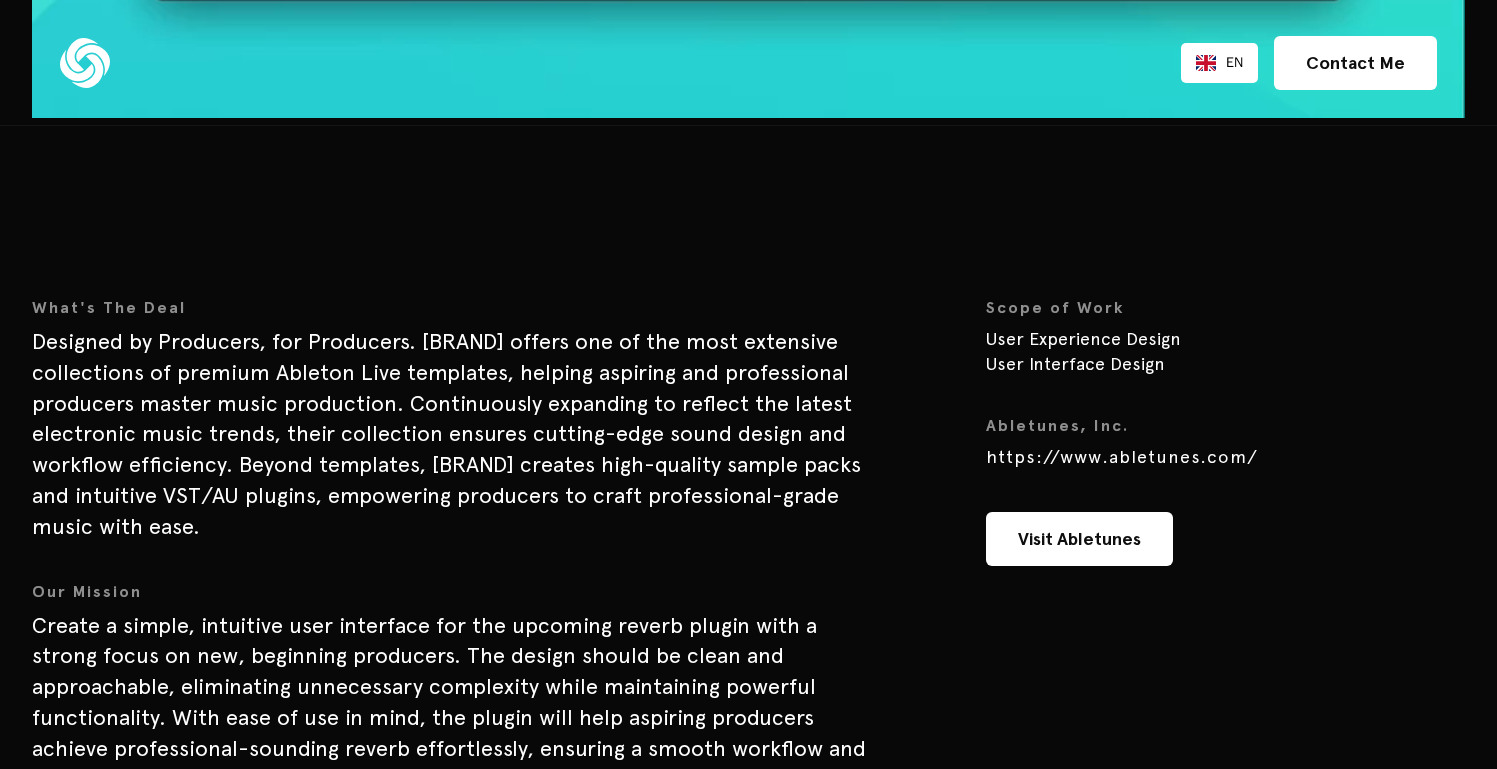 drag, startPoint x: 654, startPoint y: 450, endPoint x: 803, endPoint y: 538, distance: 173.04623 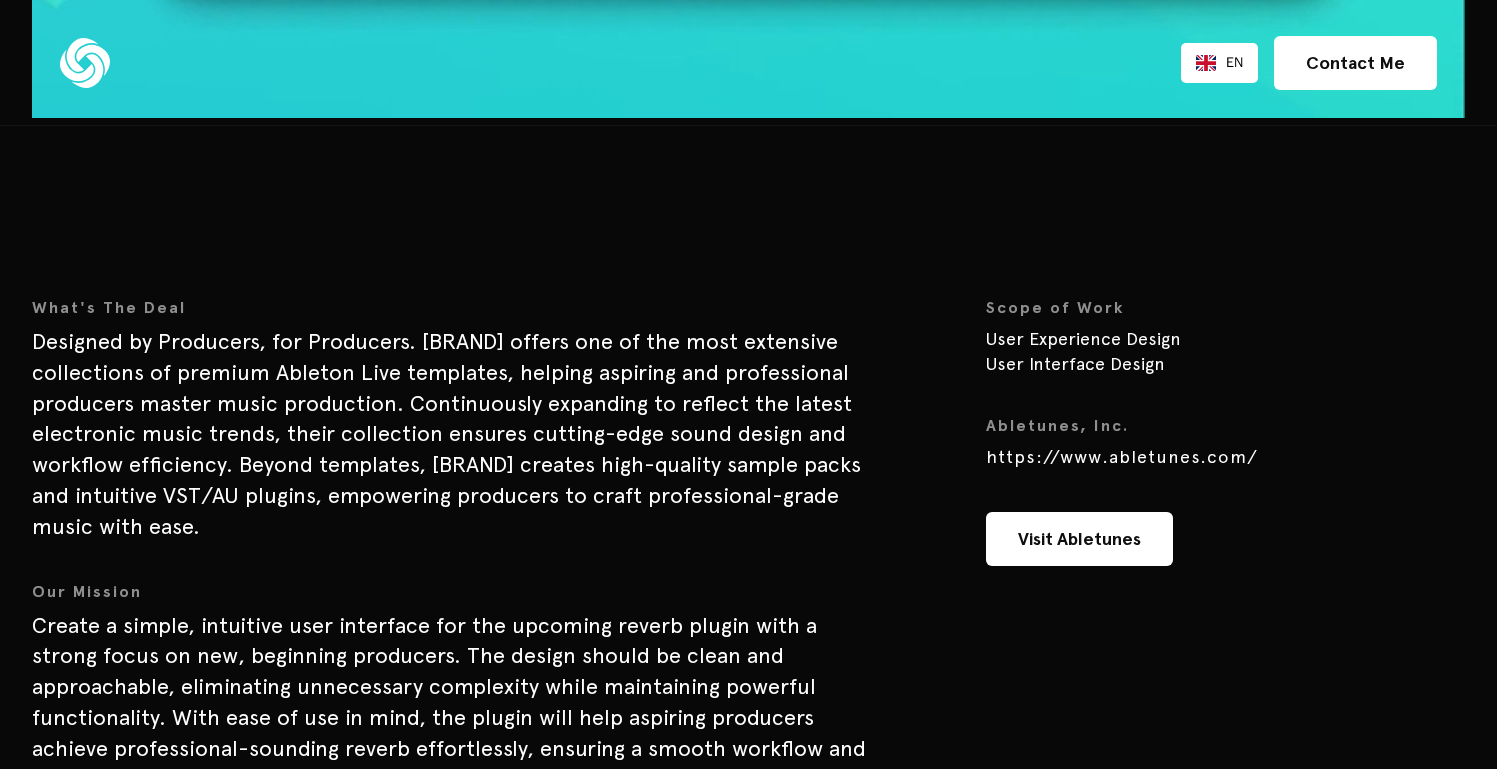 click on "Designed by Producers, for Producers. Abletunes offers one of the most extensive collections of premium Ableton Live templates, helping aspiring and professional producers master music production. Continuously expanding to reflect the latest electronic music trends, their collection ensures cutting-edge sound design and workflow efficiency. Beyond templates, Abletunes creates high-quality sample packs and intuitive VST/AU plugins, empowering producers to craft professional-grade music with ease." at bounding box center [457, 450] 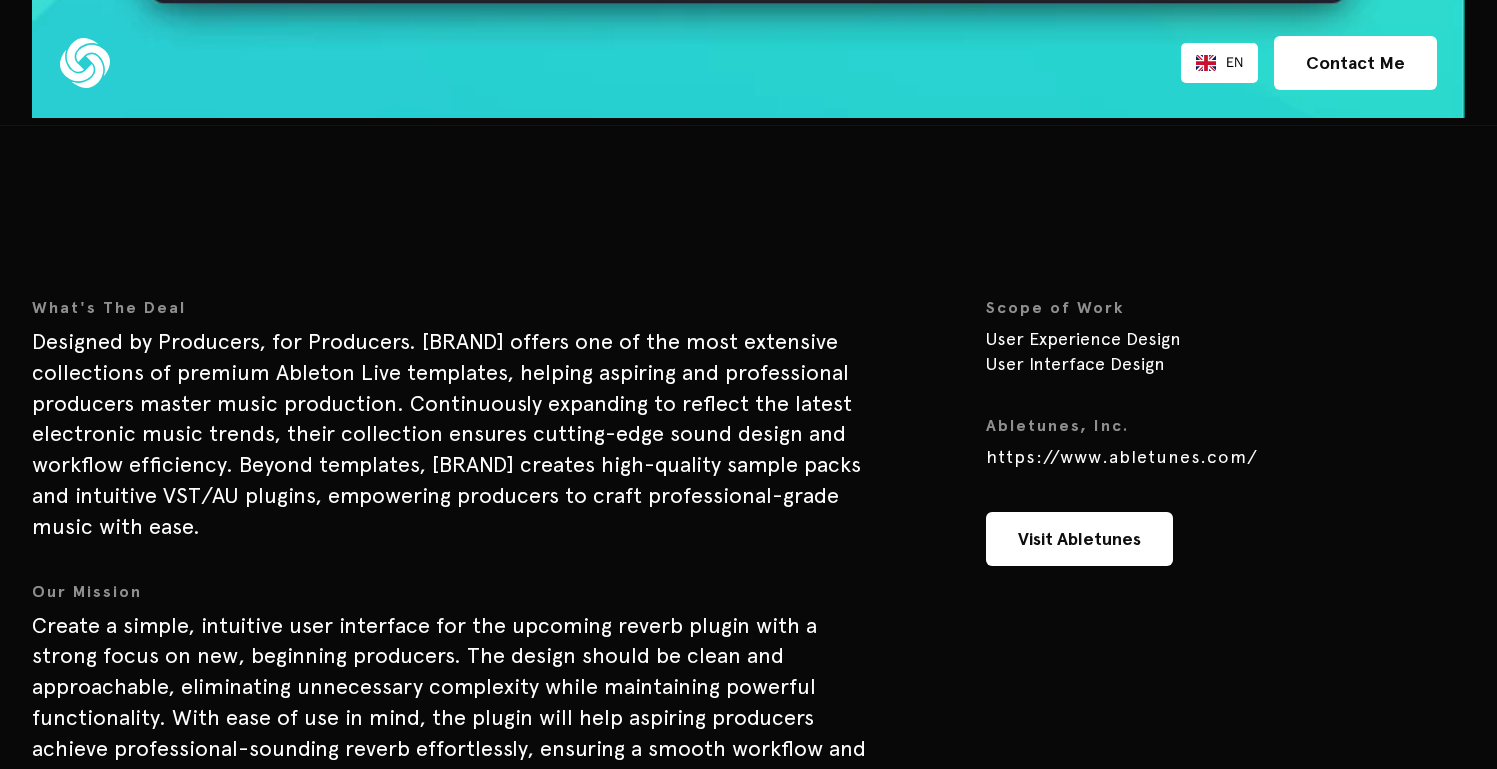 click on "Designed by Producers, for Producers. Abletunes offers one of the most extensive collections of premium Ableton Live templates, helping aspiring and professional producers master music production. Continuously expanding to reflect the latest electronic music trends, their collection ensures cutting-edge sound design and workflow efficiency. Beyond templates, Abletunes creates high-quality sample packs and intuitive VST/AU plugins, empowering producers to craft professional-grade music with ease." at bounding box center (457, 450) 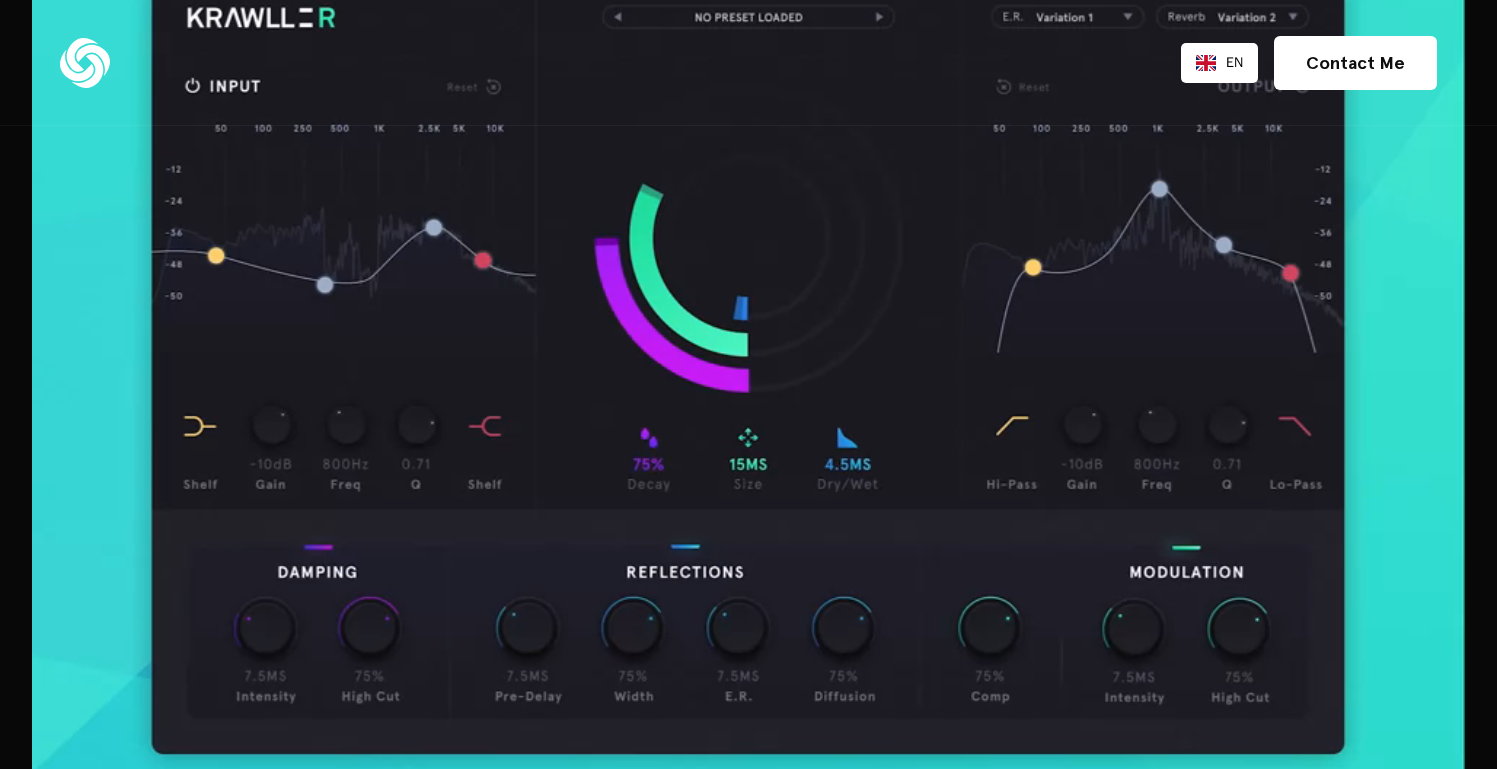 scroll, scrollTop: 0, scrollLeft: 0, axis: both 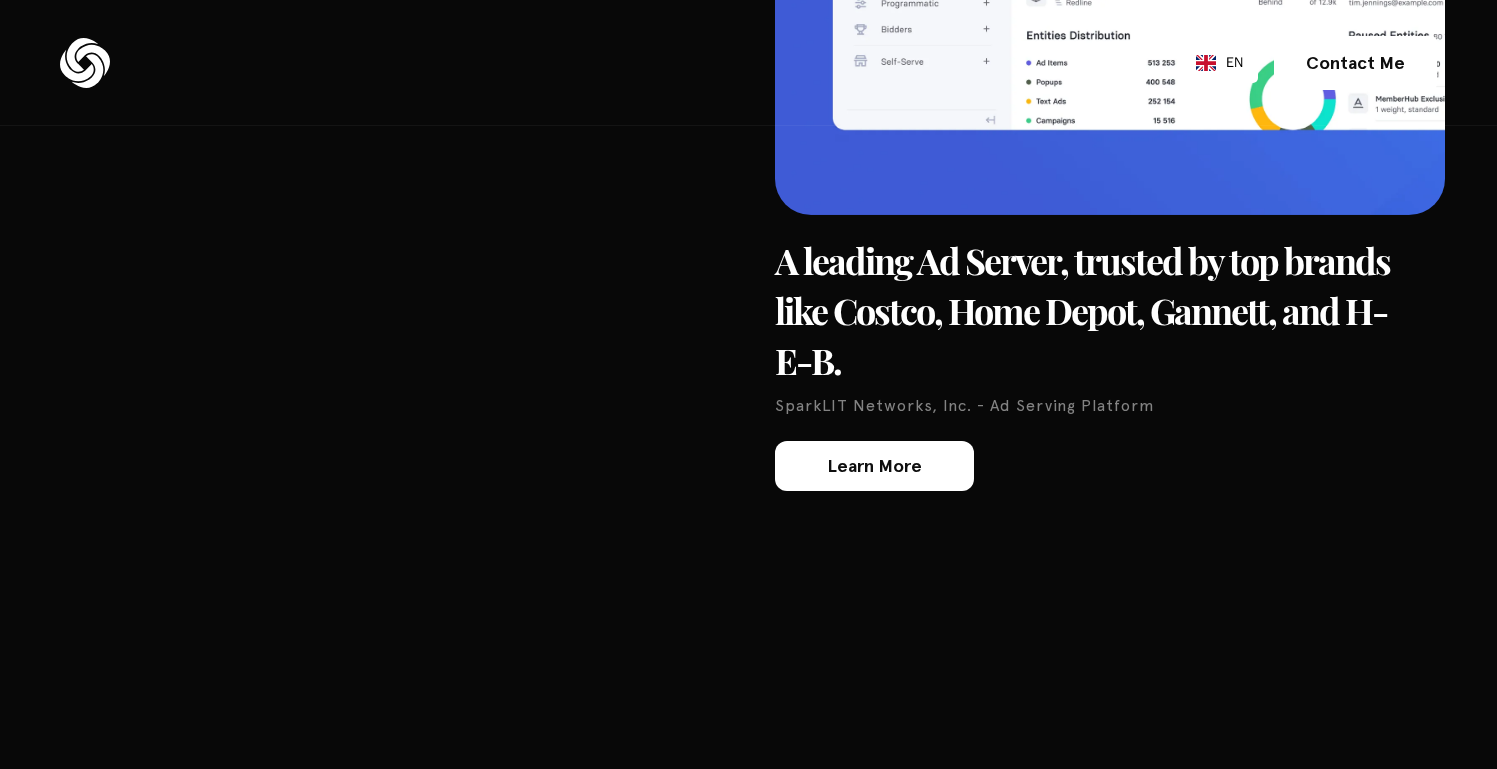 click on "Learn More" at bounding box center (874, 466) 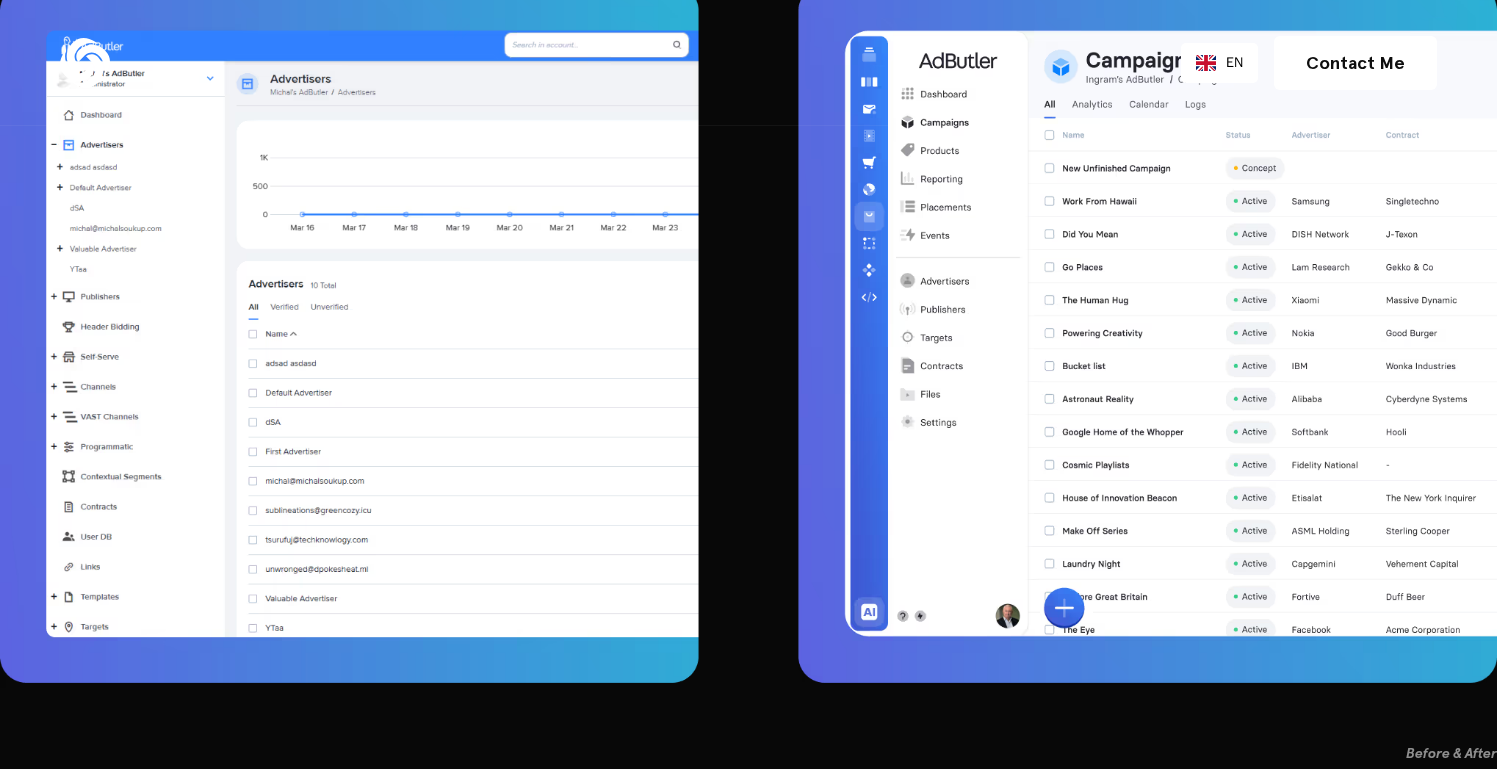 scroll, scrollTop: 3997, scrollLeft: 0, axis: vertical 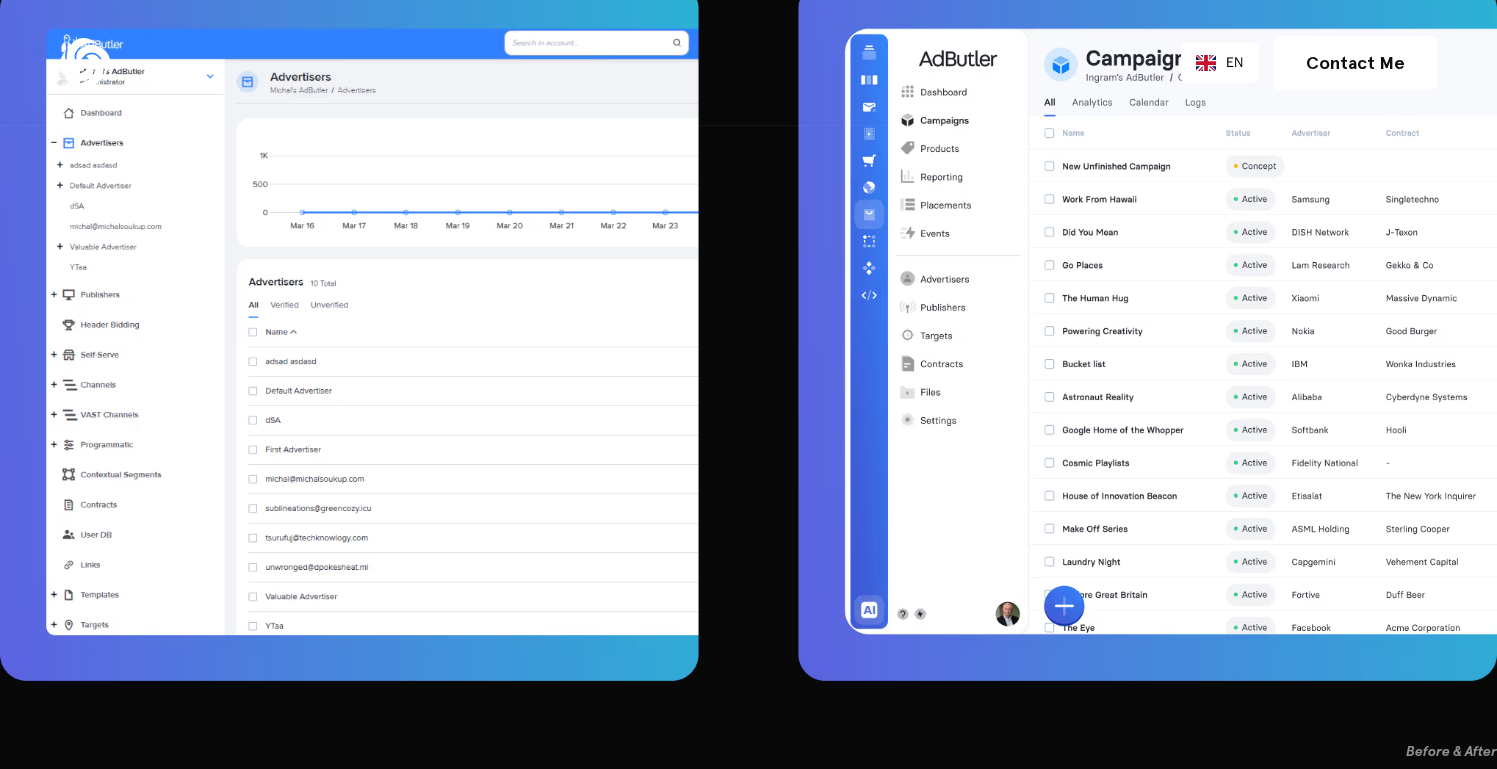 click at bounding box center (748, 331) 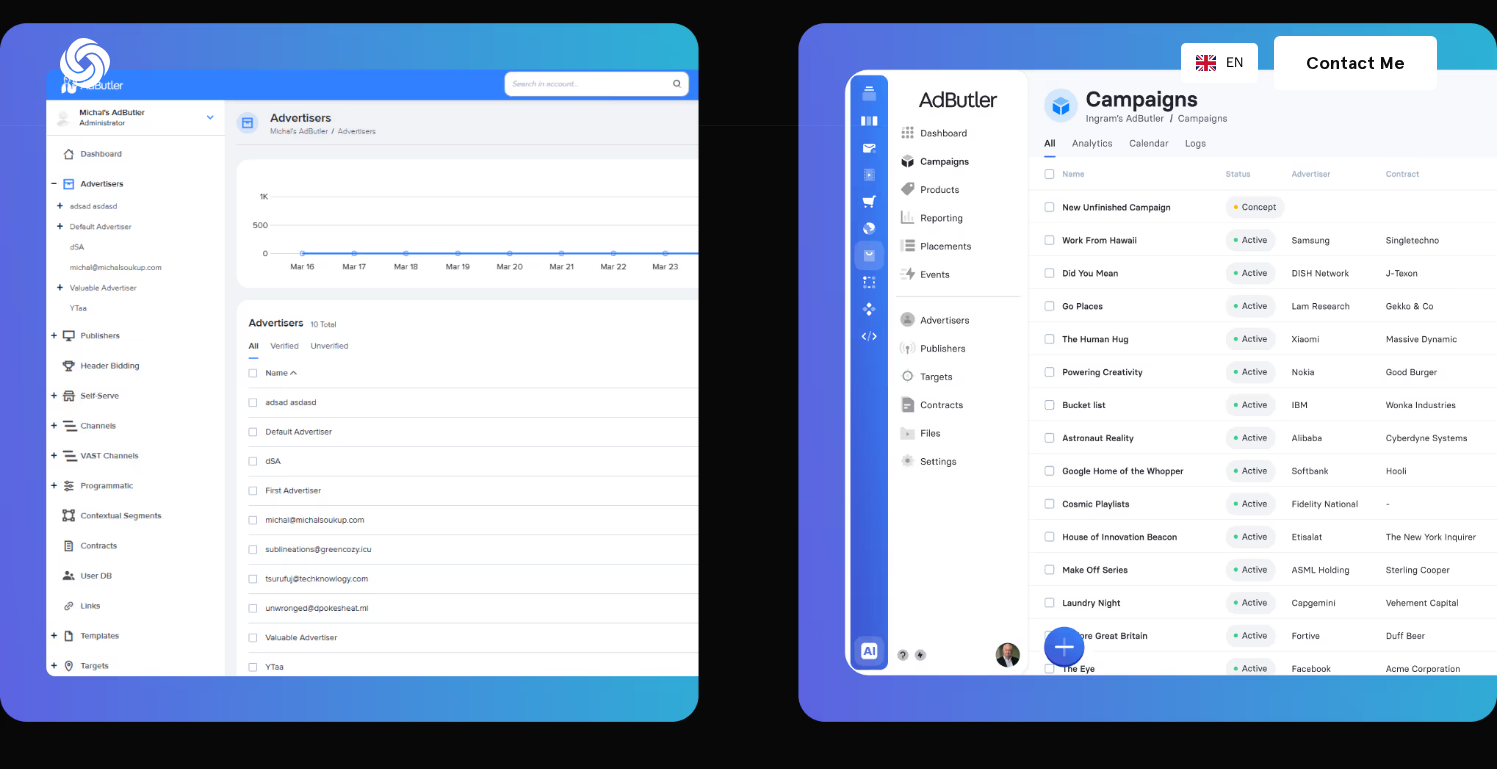 scroll, scrollTop: 3951, scrollLeft: 0, axis: vertical 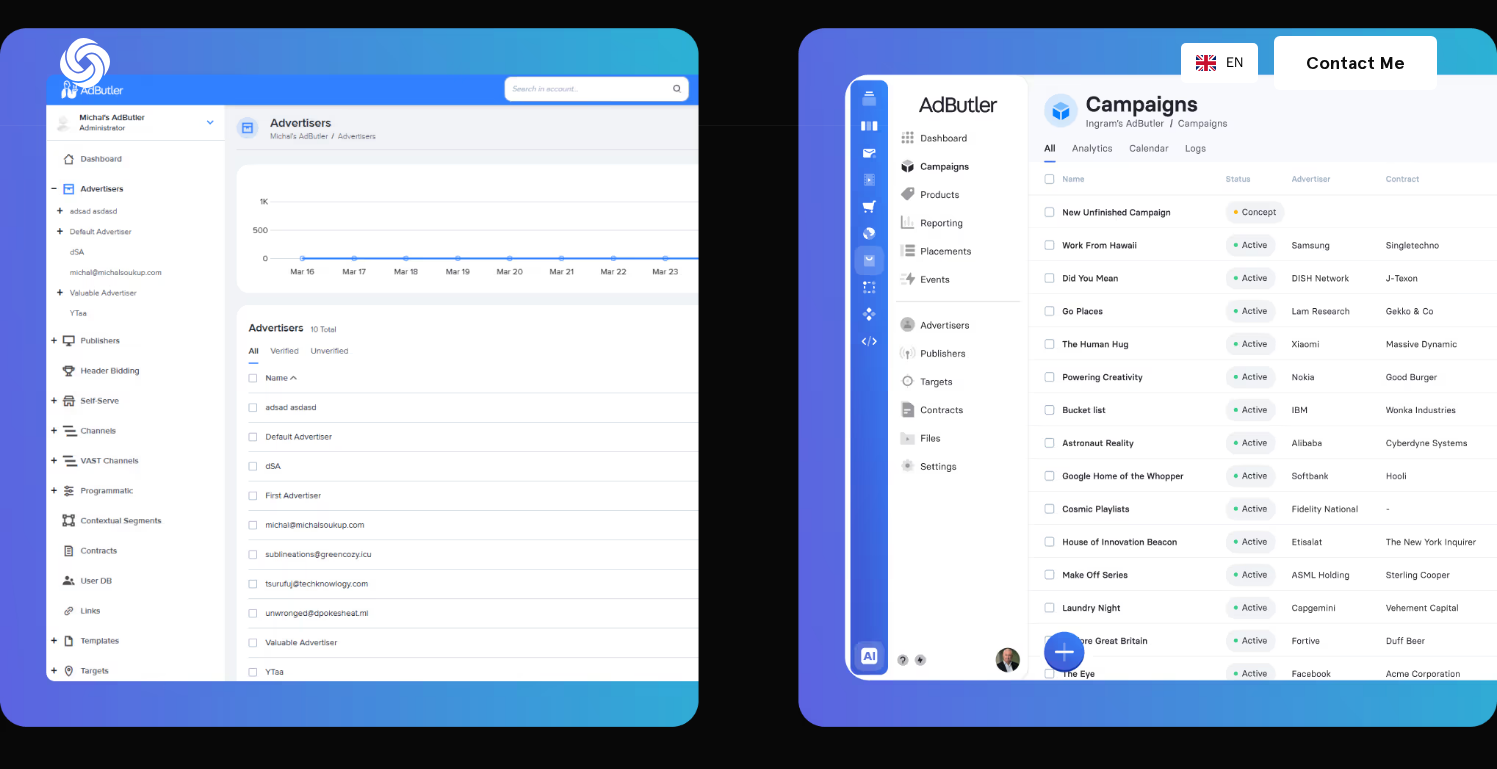 click at bounding box center (748, 377) 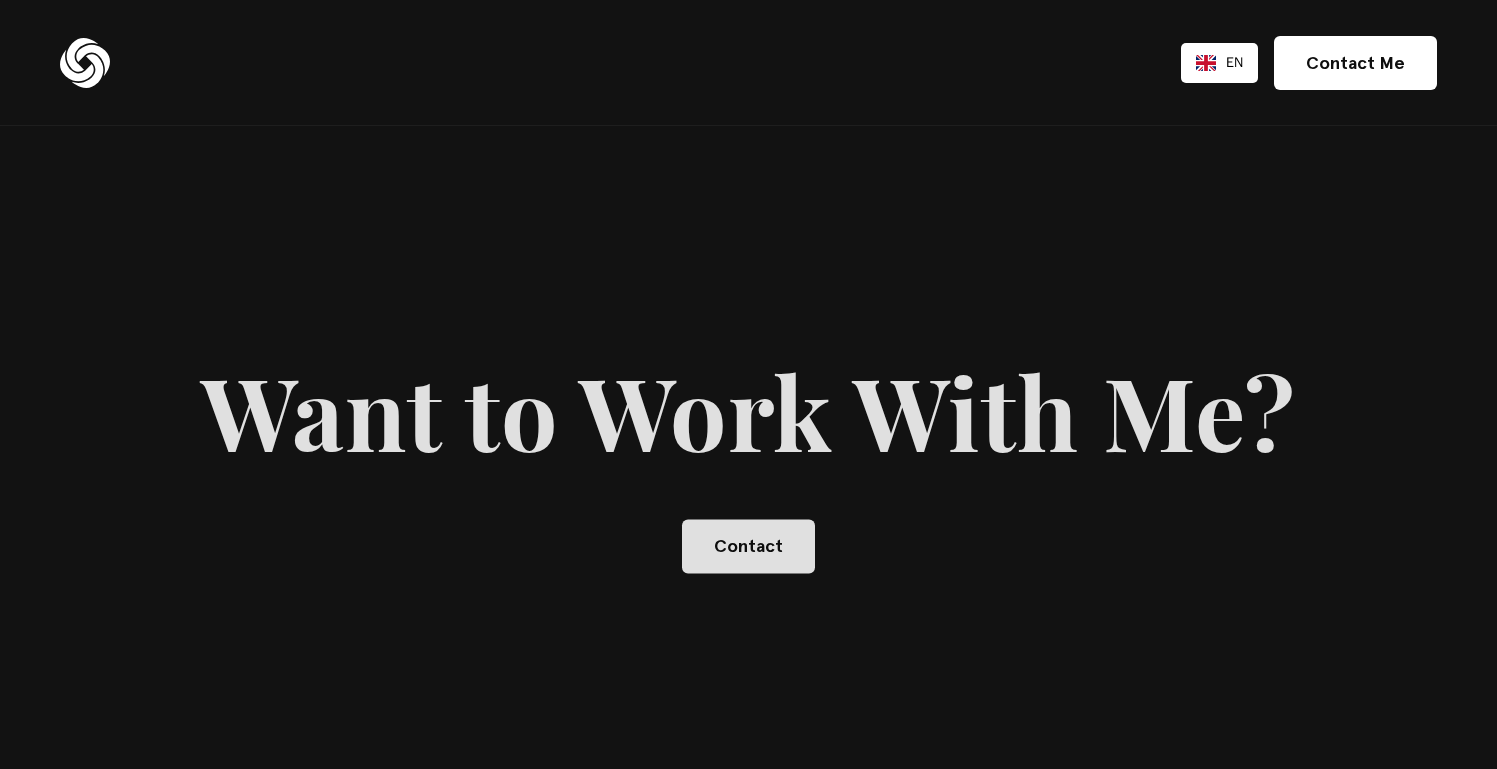 scroll, scrollTop: 11370, scrollLeft: 0, axis: vertical 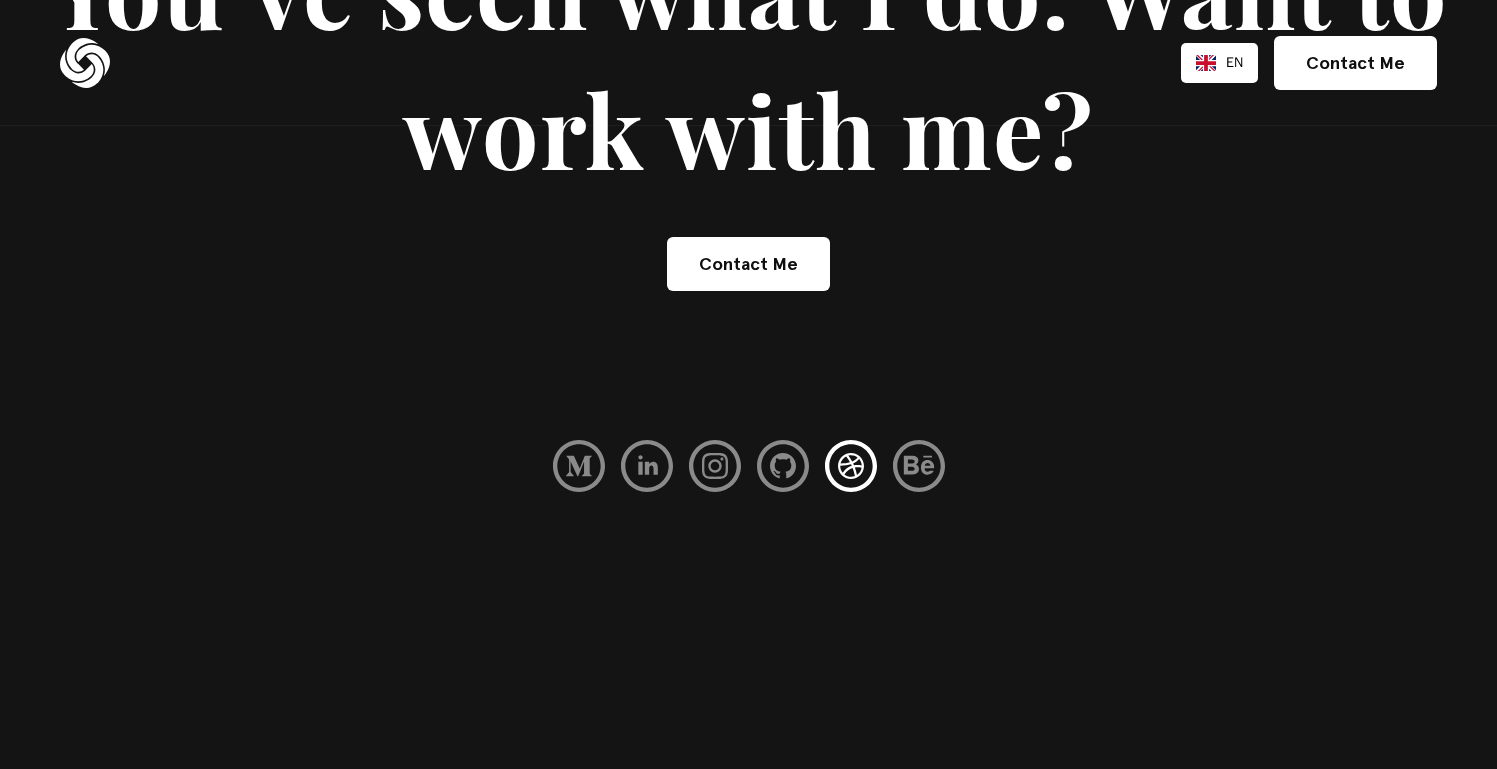 click at bounding box center [851, 466] 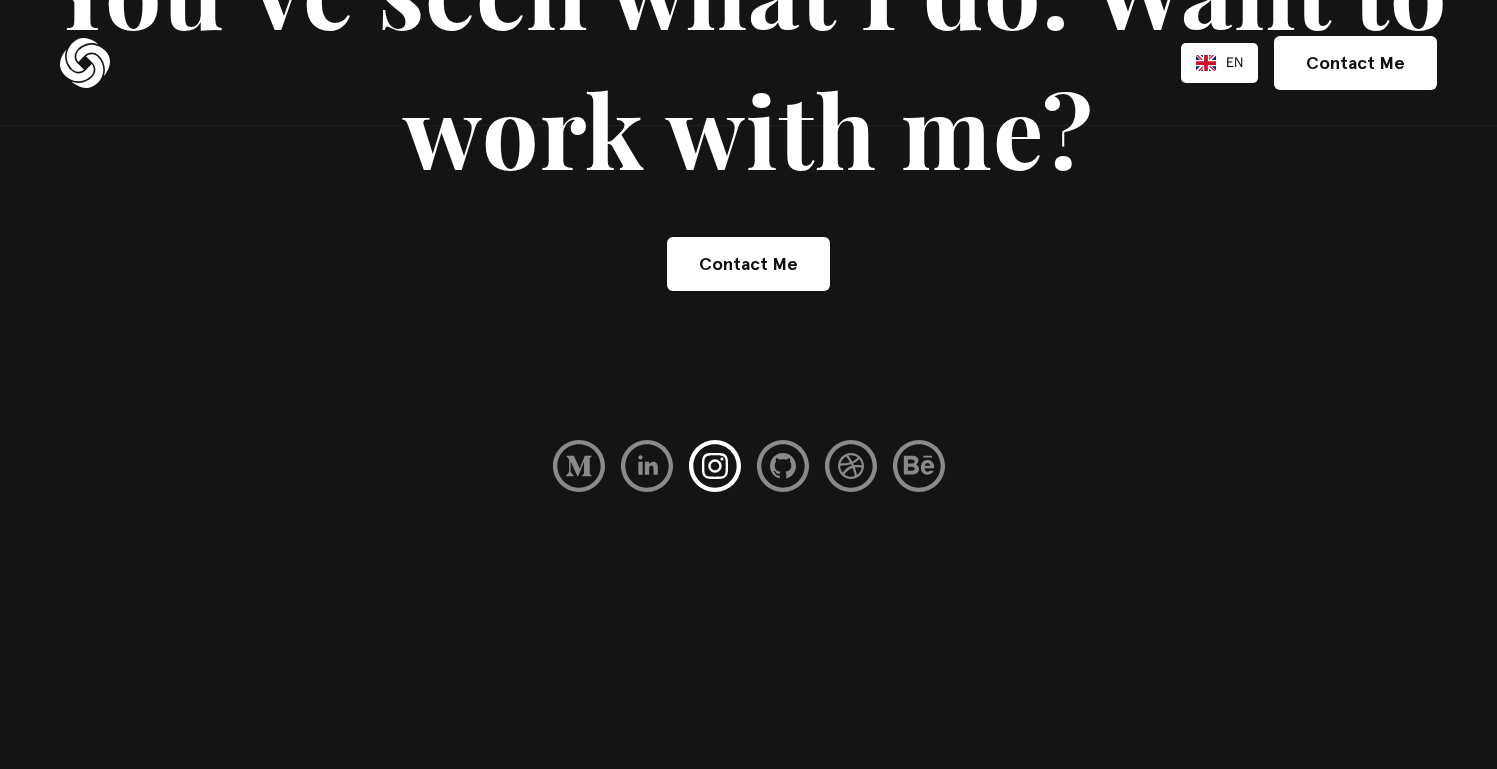 click at bounding box center (715, 466) 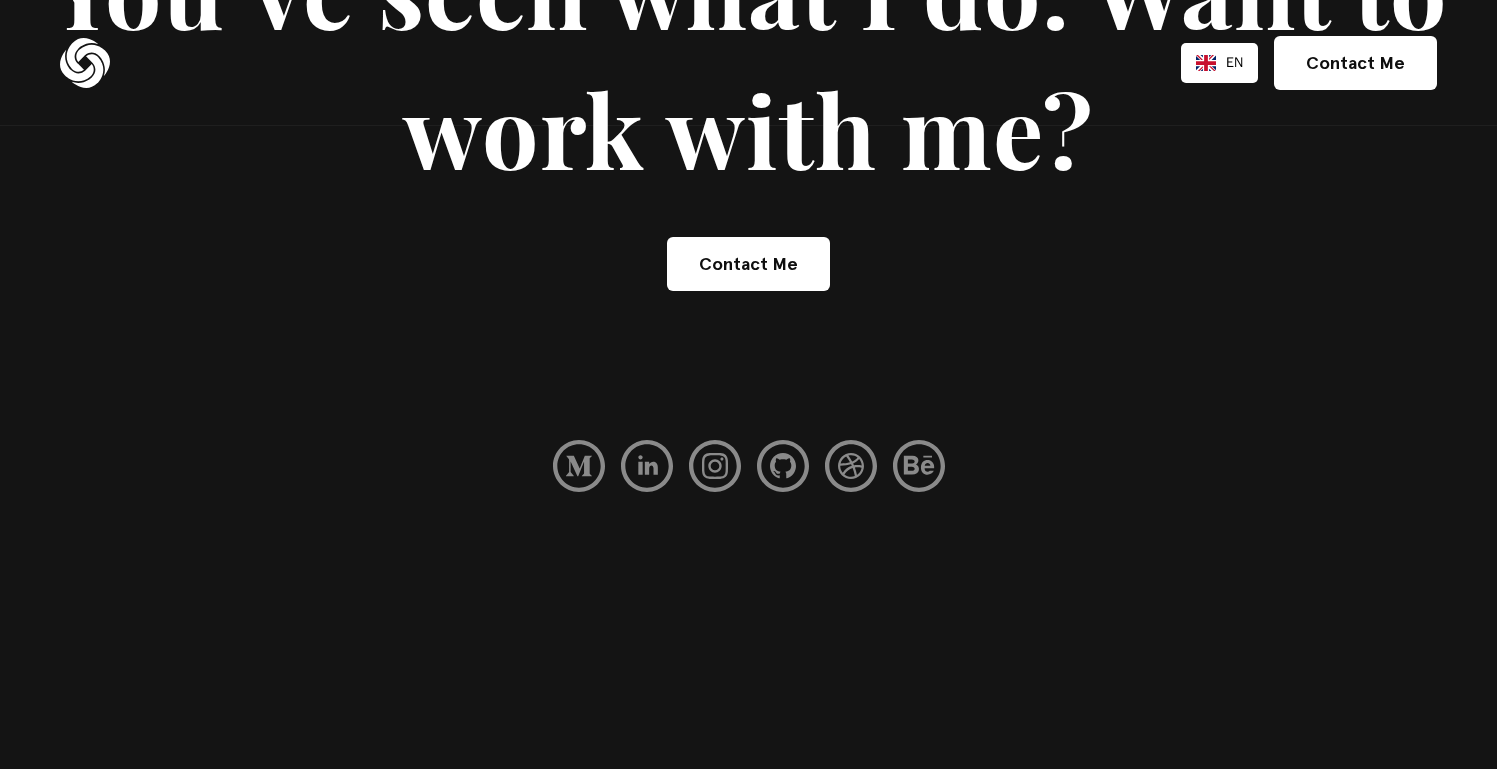 click at bounding box center (748, 466) 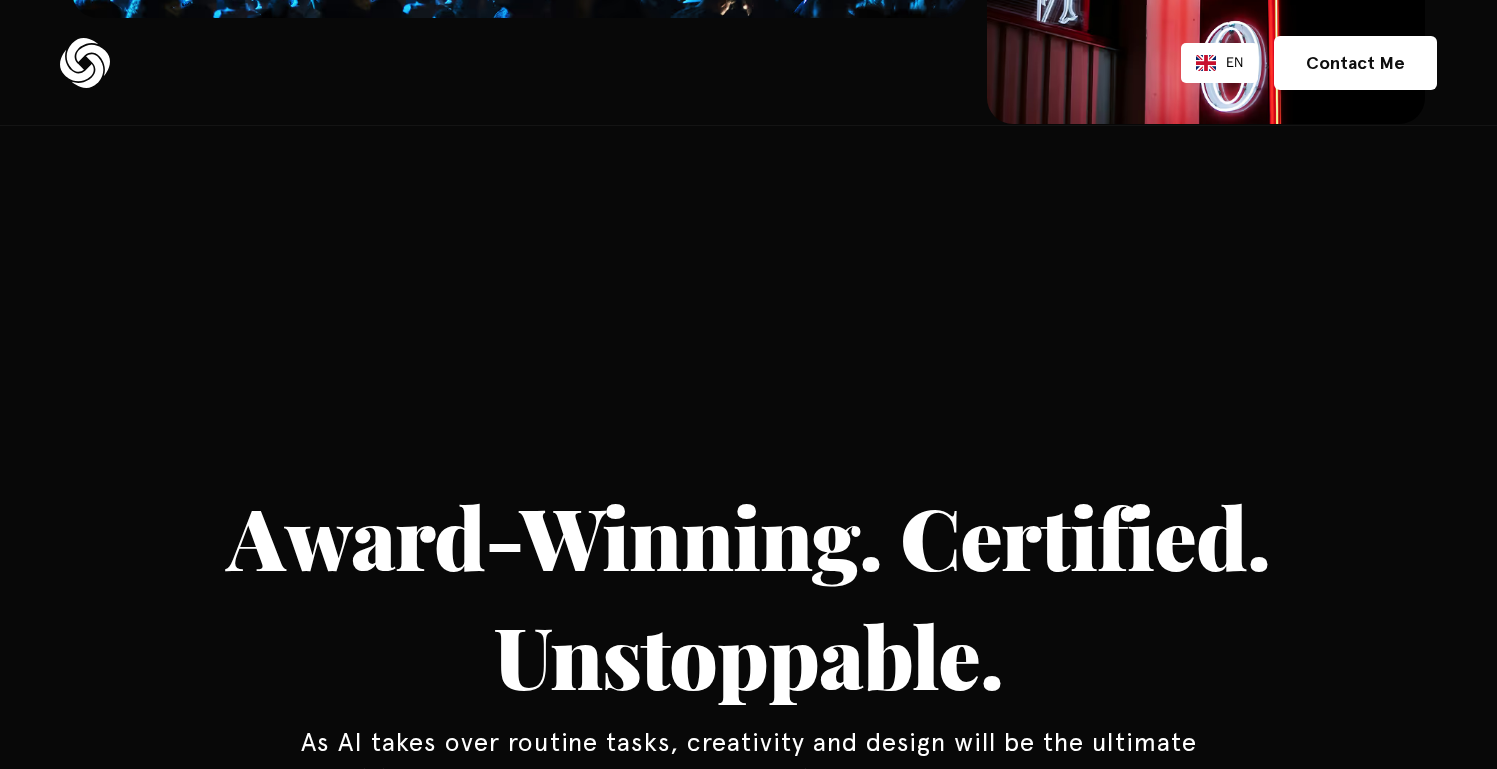 scroll, scrollTop: 11996, scrollLeft: 0, axis: vertical 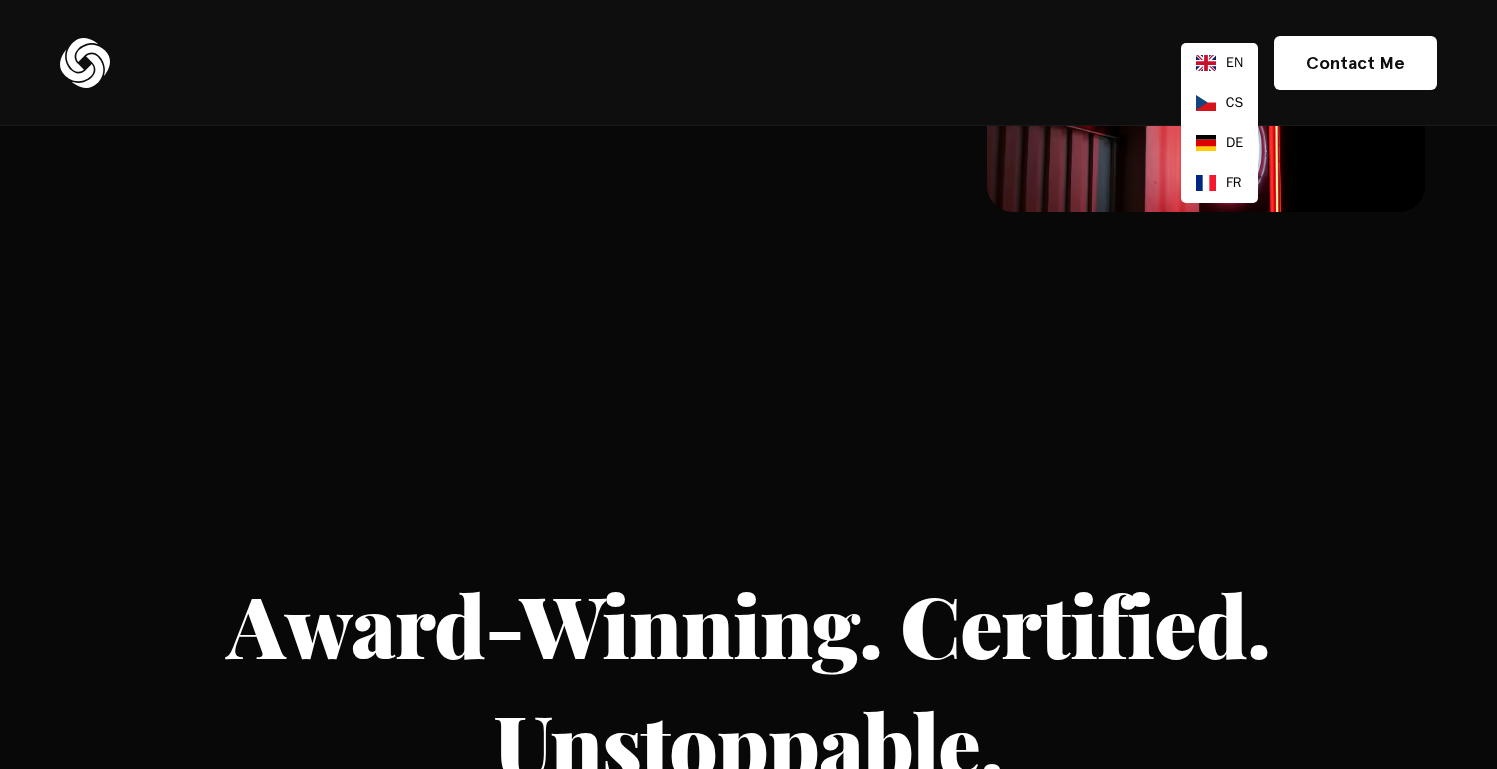 click on "EN" at bounding box center [1219, 63] 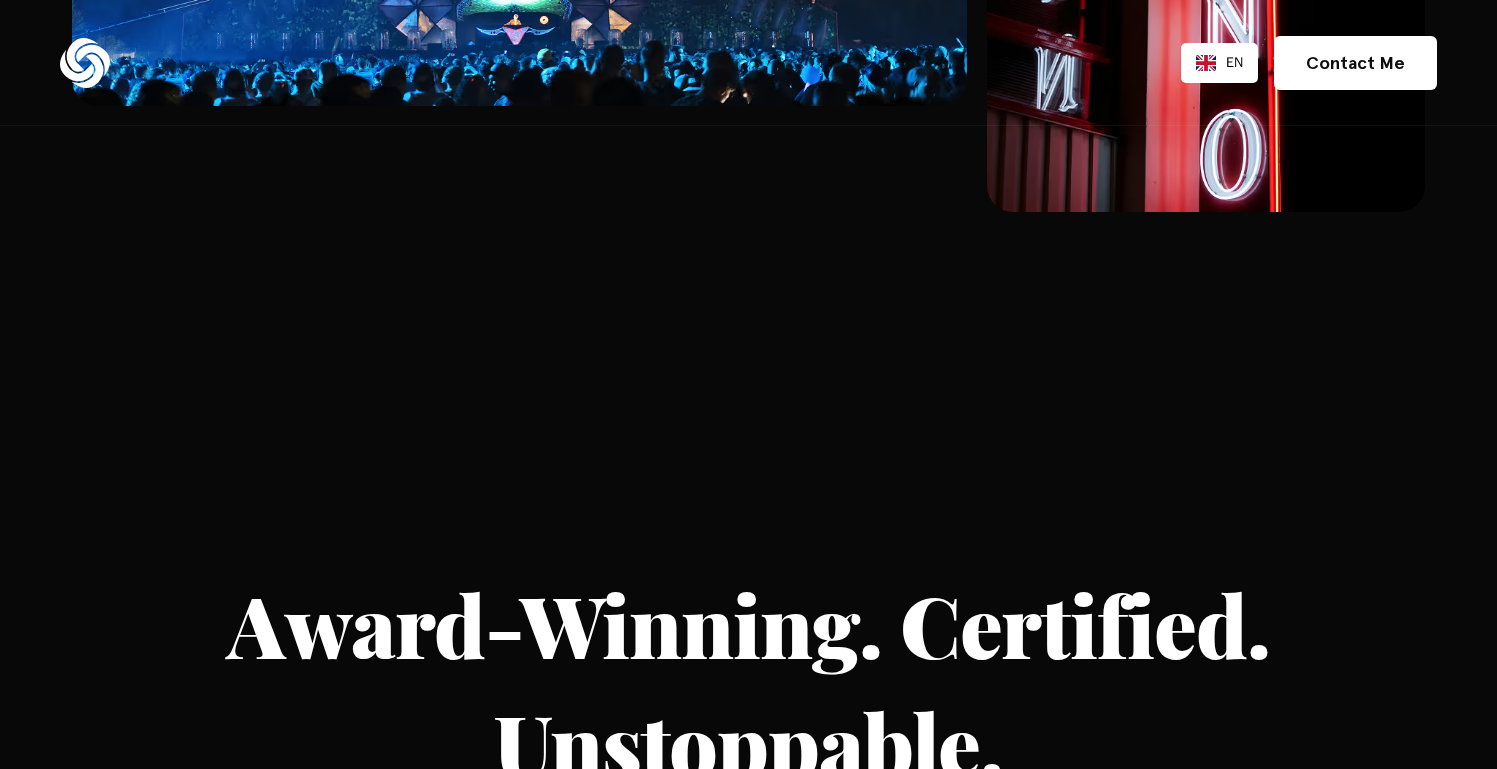 click on "My Own Projects
Redefining the hair care industry. Thousands of sales monthly—and growing.
www.meer.care
A dream turned into a brand. Built from scratch with passion and persistence.
Visit www.meer.care
Bridging the gap between hardstyle fans and the biggest radio station—seamlessly through our desktop app.
www.q-player.com
Developed in Electron, celebrated by the community. Featured in the Electron Gallery and earning GitHub stars.
Visit www.q-player.com" at bounding box center [748, -1087] 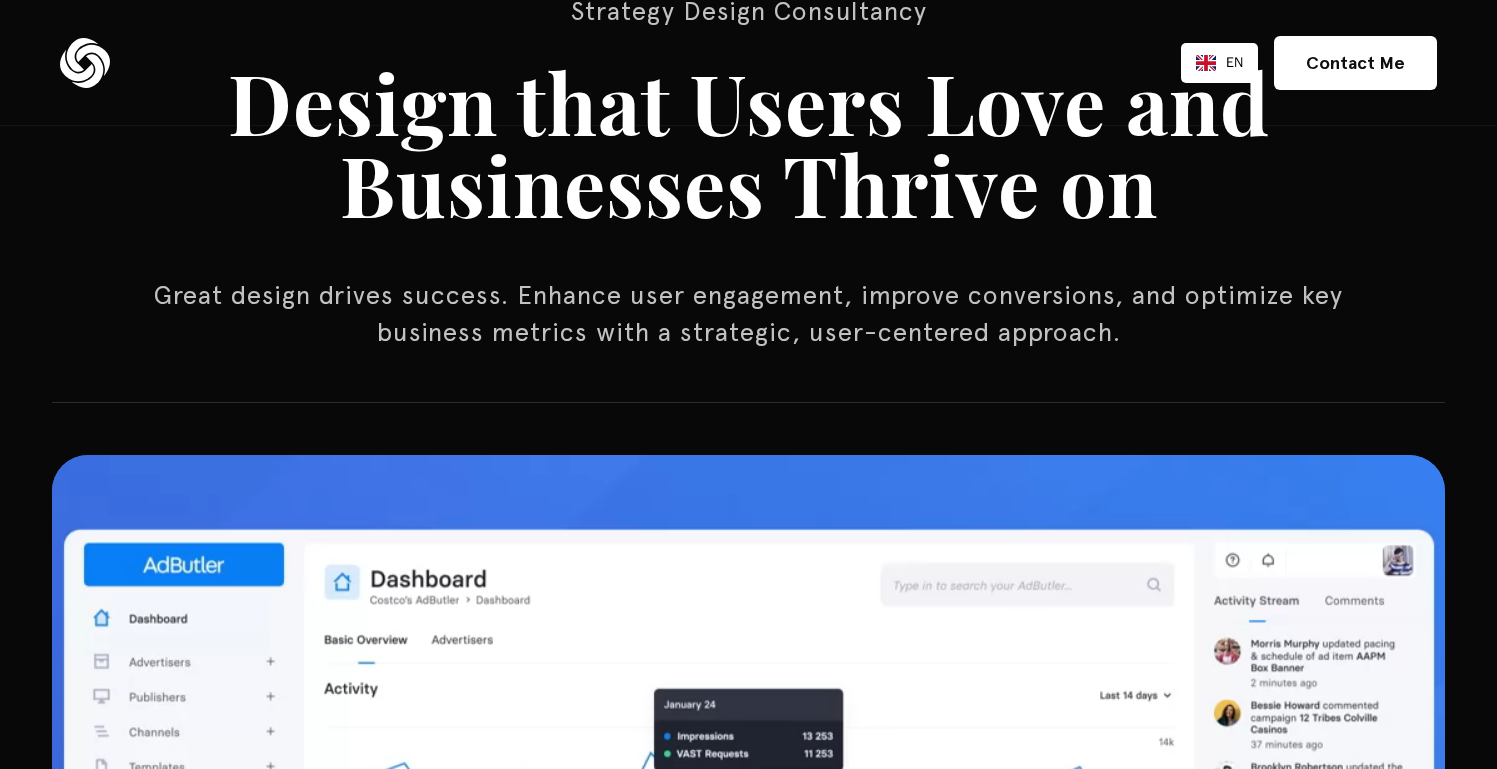 scroll, scrollTop: 0, scrollLeft: 0, axis: both 